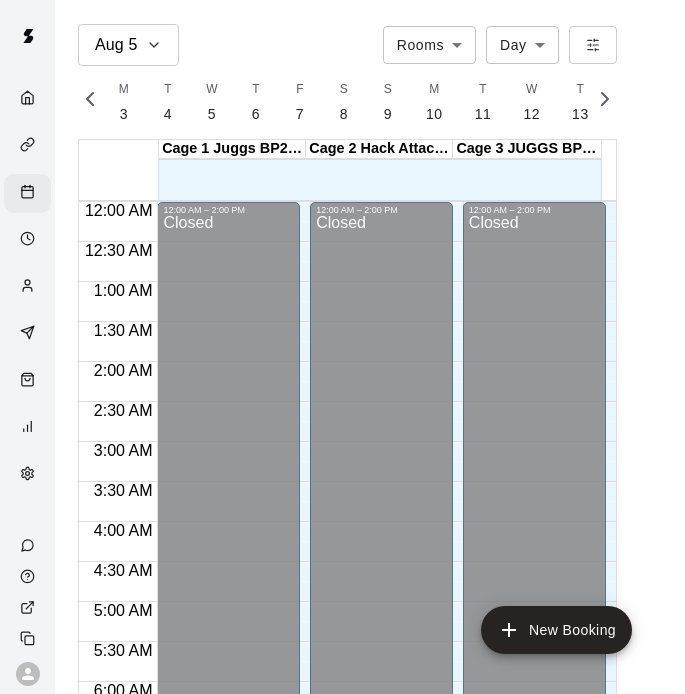 scroll, scrollTop: 0, scrollLeft: 0, axis: both 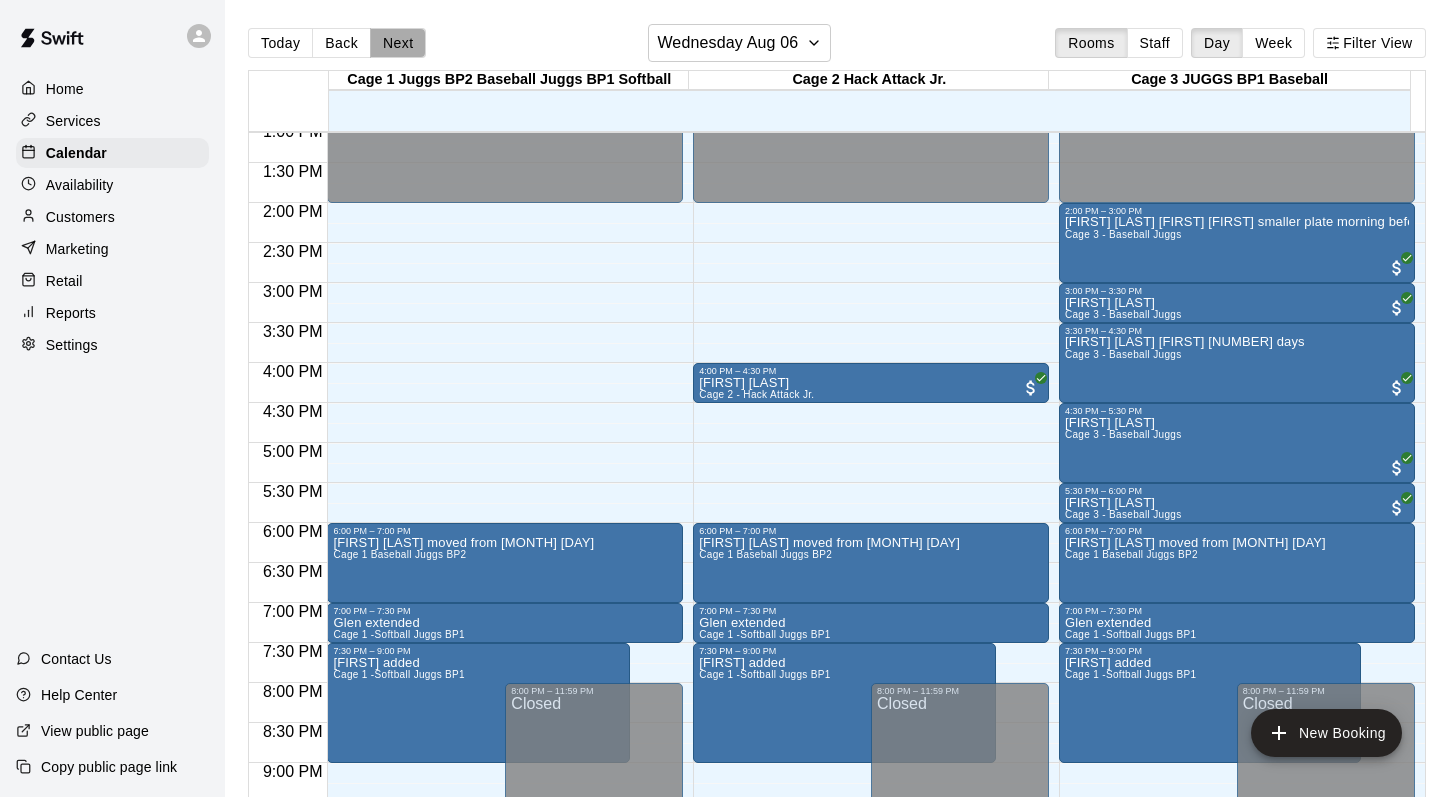 click on "Next" at bounding box center [398, 43] 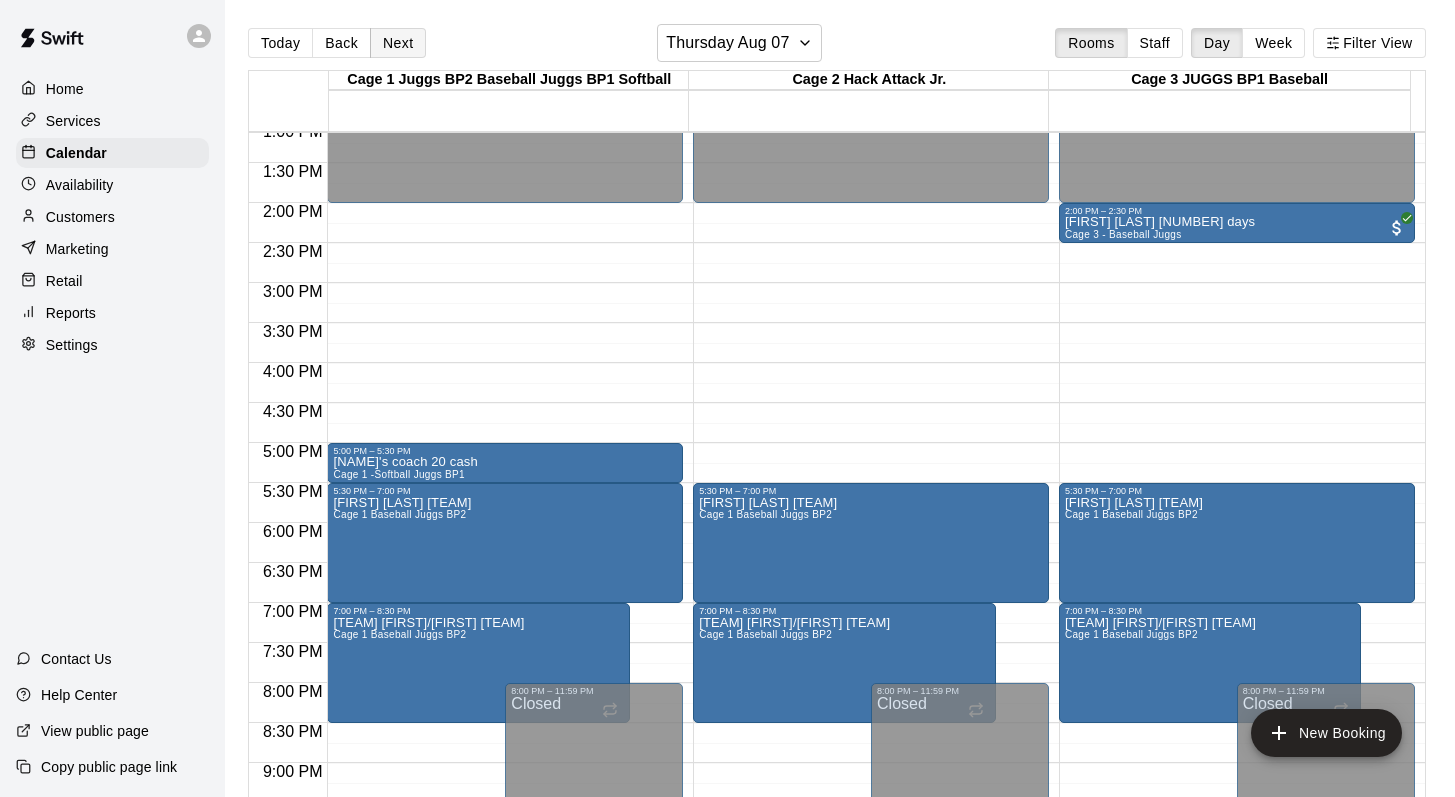 click on "Next" at bounding box center (398, 43) 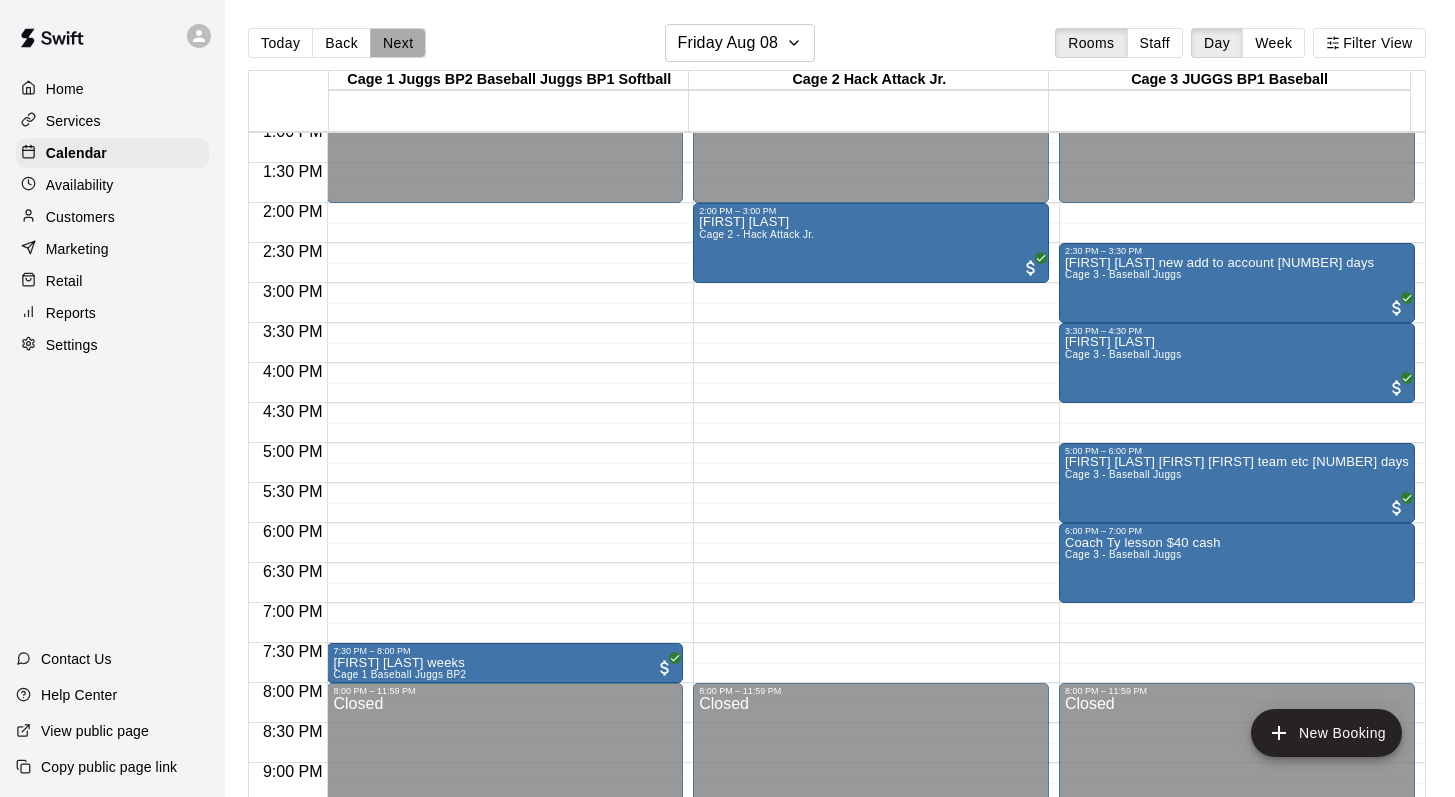 click on "Next" at bounding box center [398, 43] 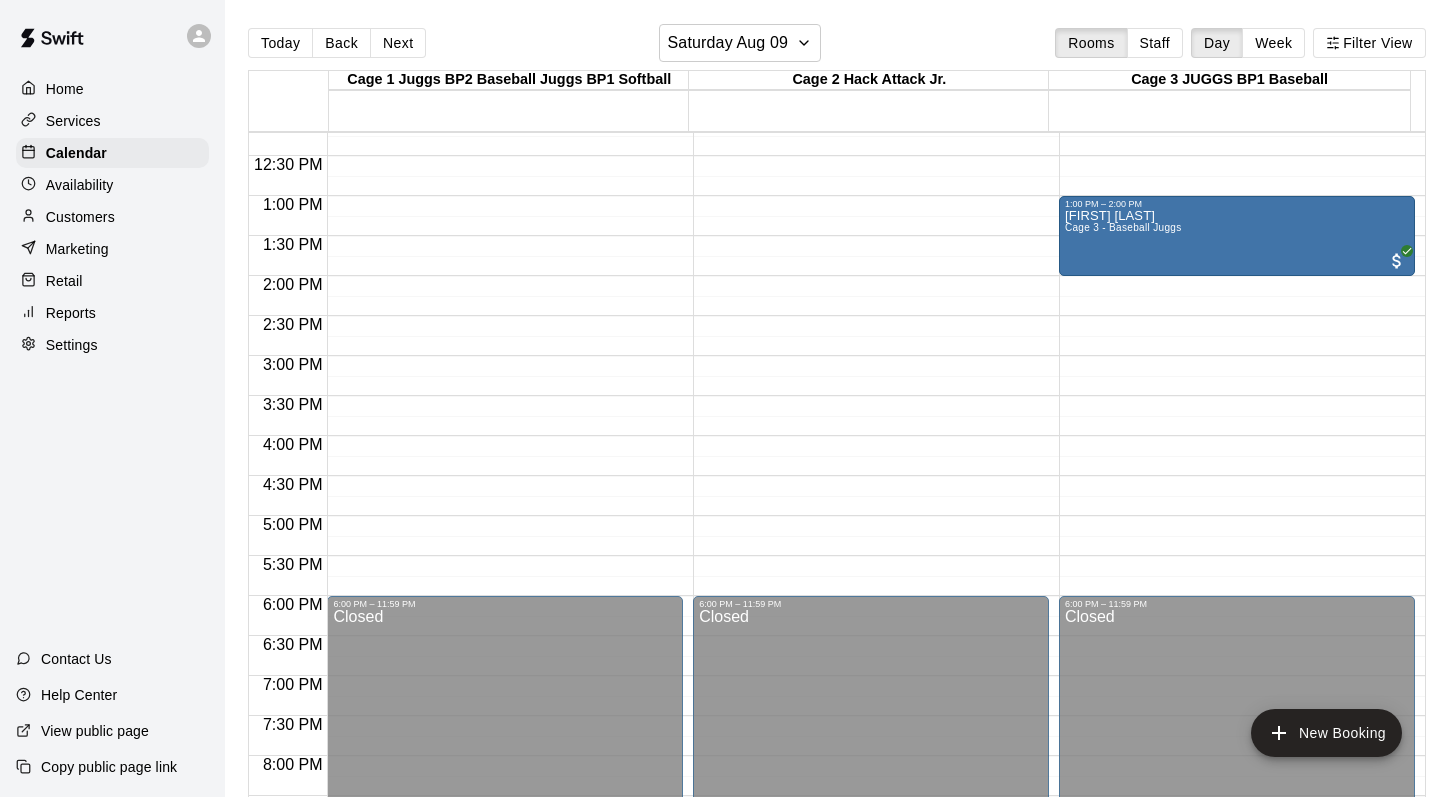 scroll, scrollTop: 810, scrollLeft: 0, axis: vertical 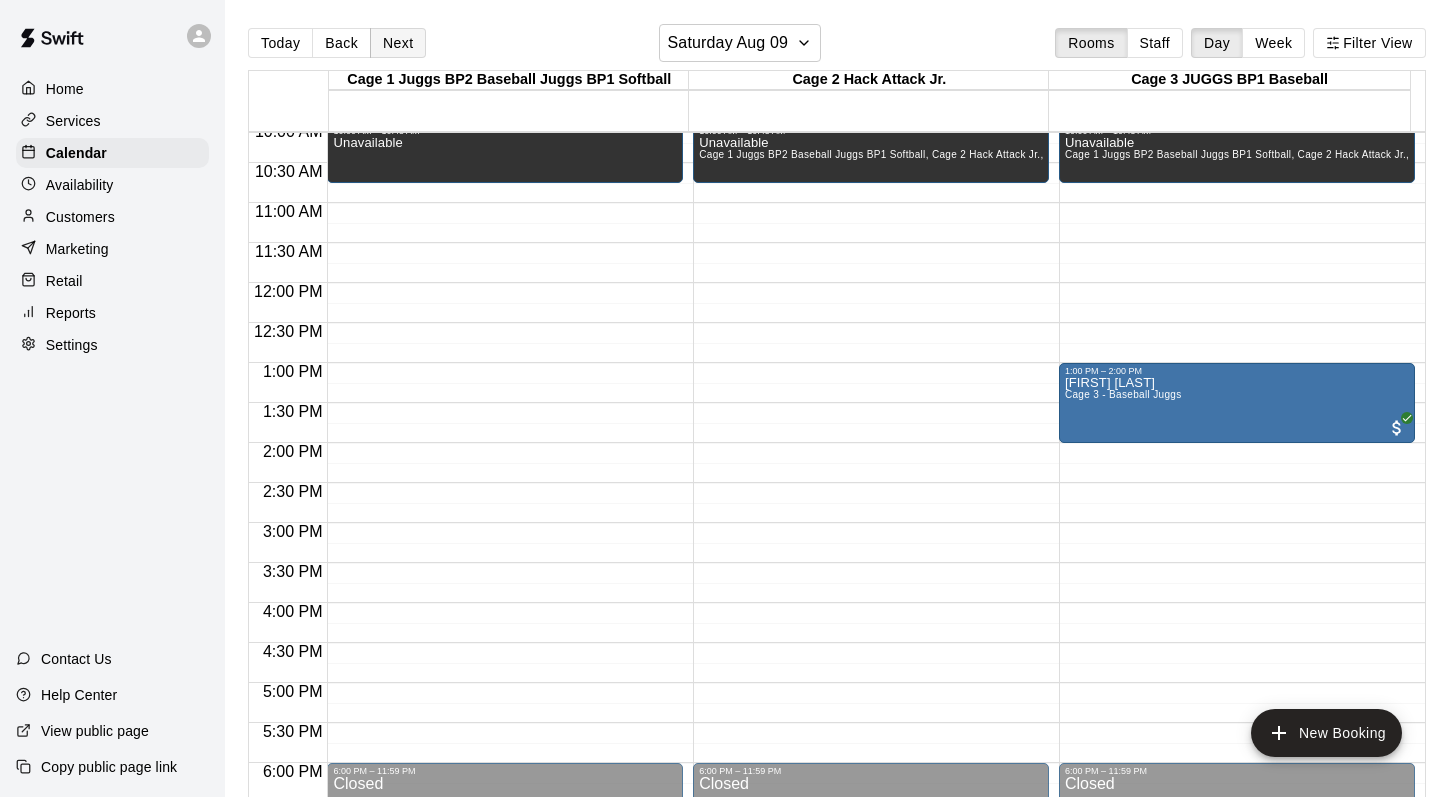 click on "Next" at bounding box center [398, 43] 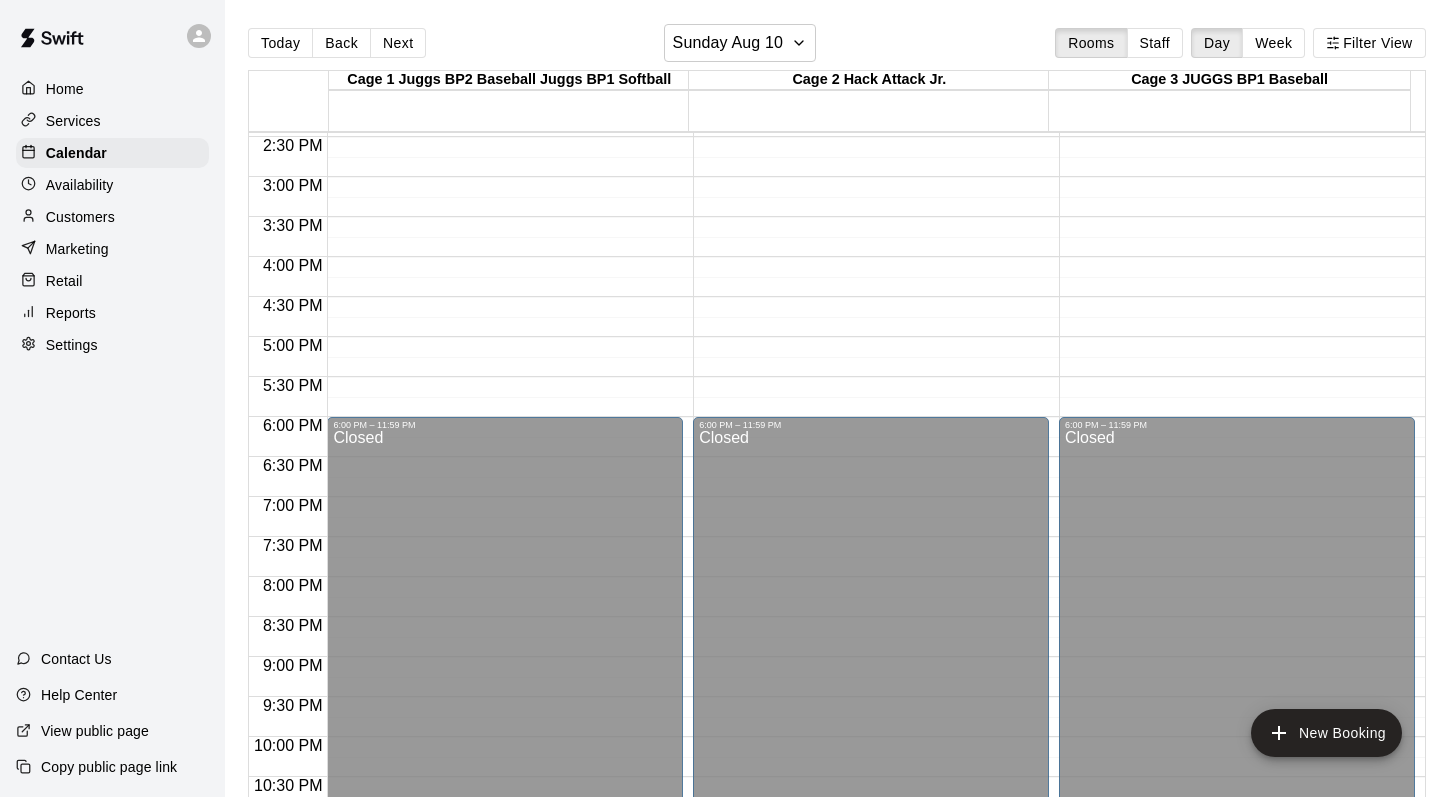scroll, scrollTop: 1234, scrollLeft: 0, axis: vertical 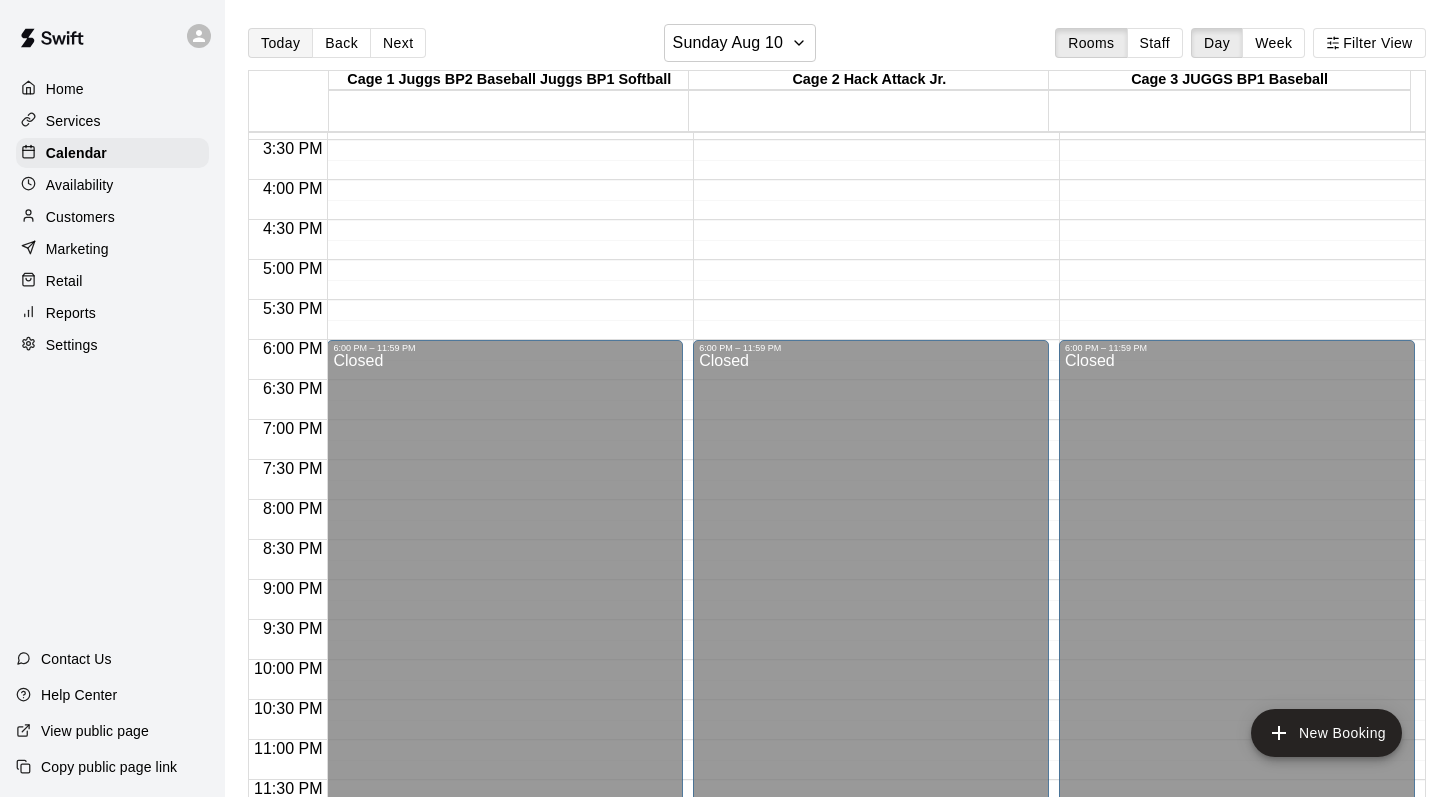 click on "Today" at bounding box center (280, 43) 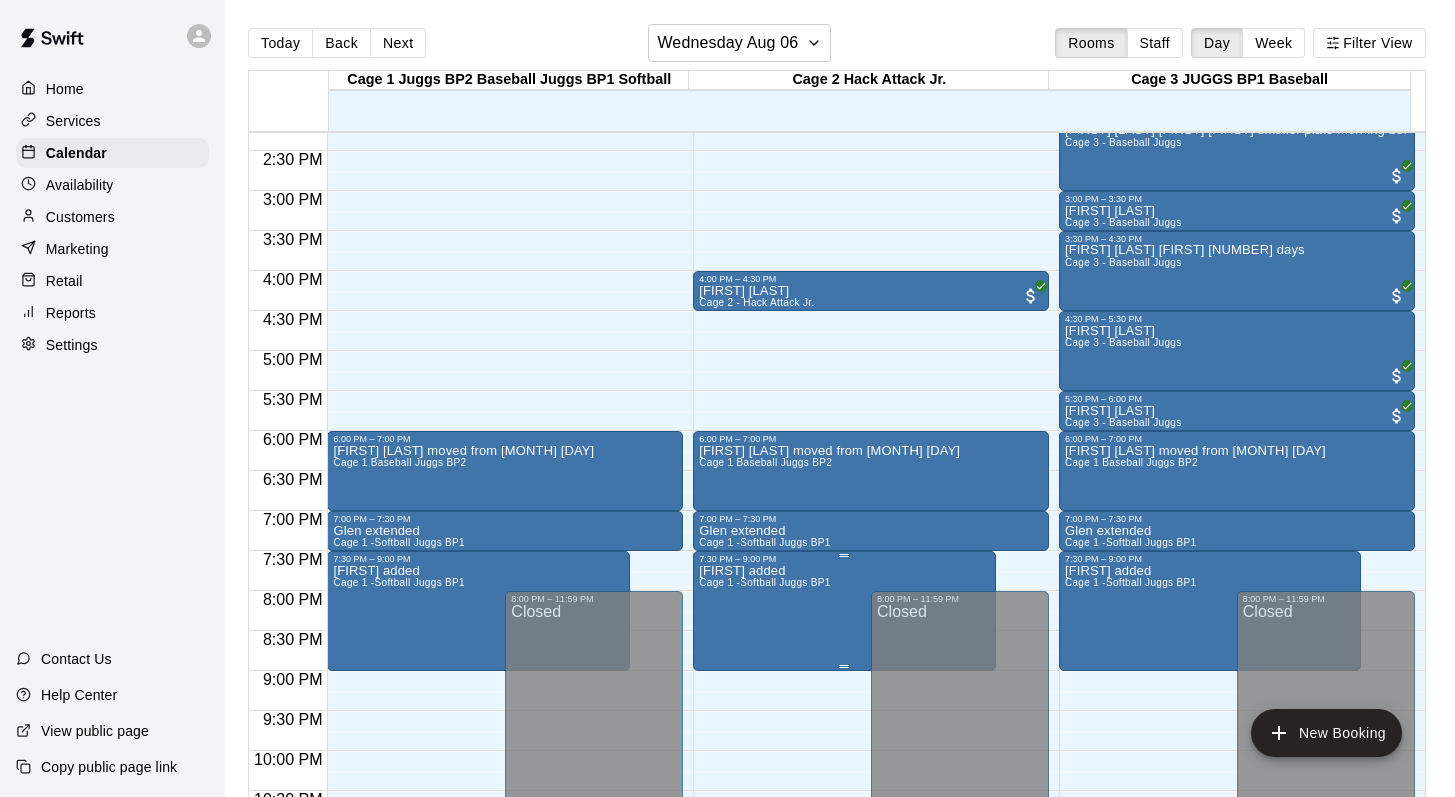 scroll, scrollTop: 1045, scrollLeft: 0, axis: vertical 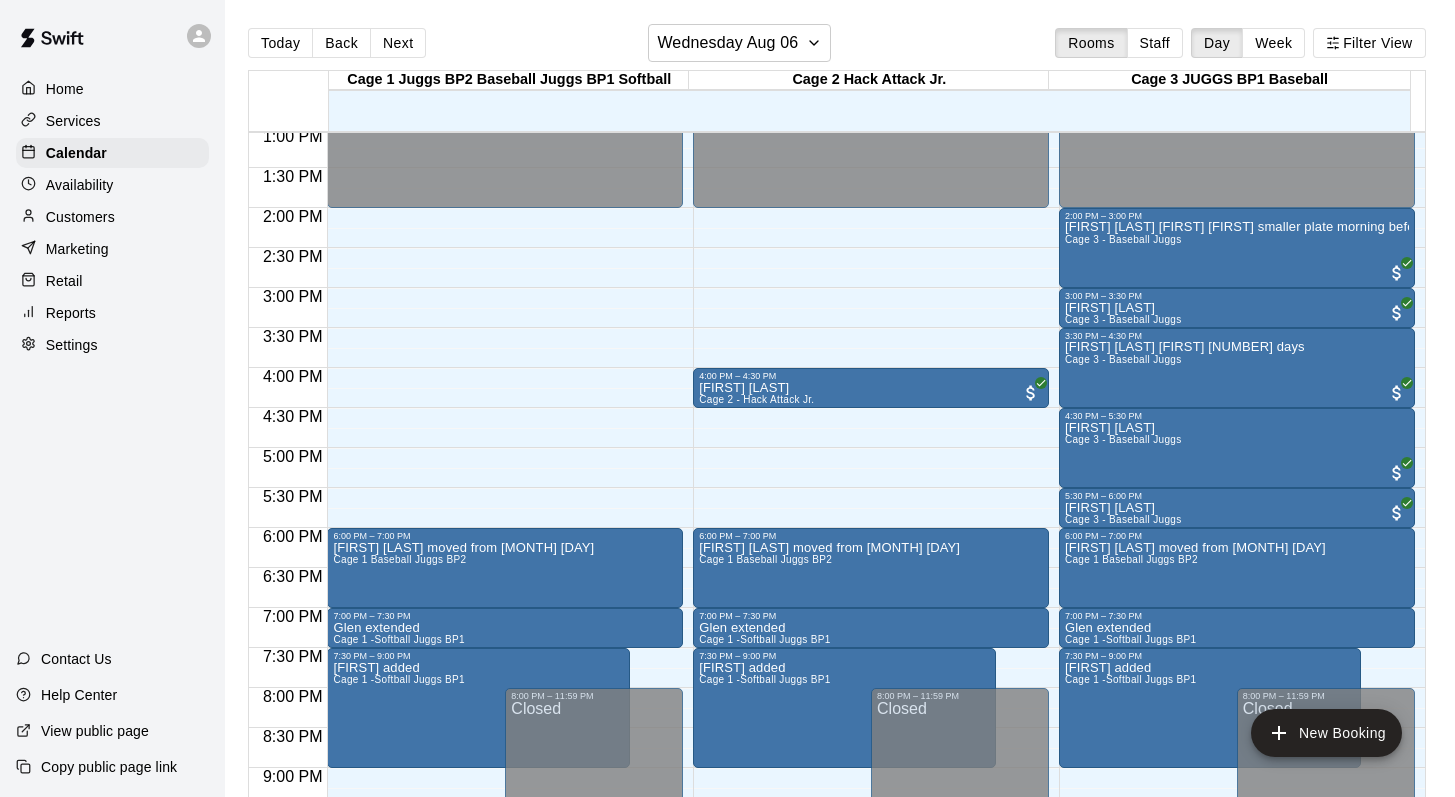 click on "Customers" at bounding box center (80, 217) 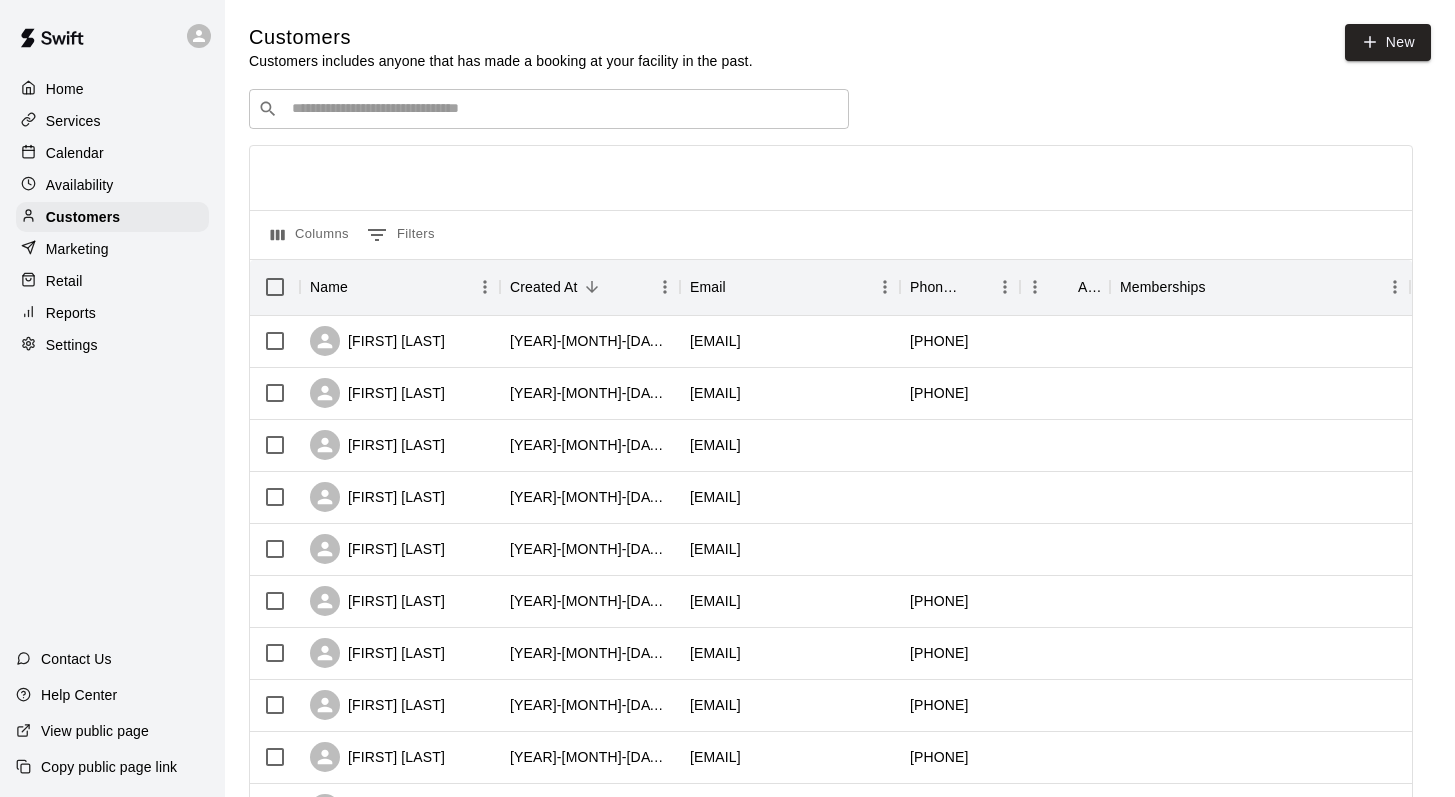click at bounding box center [563, 109] 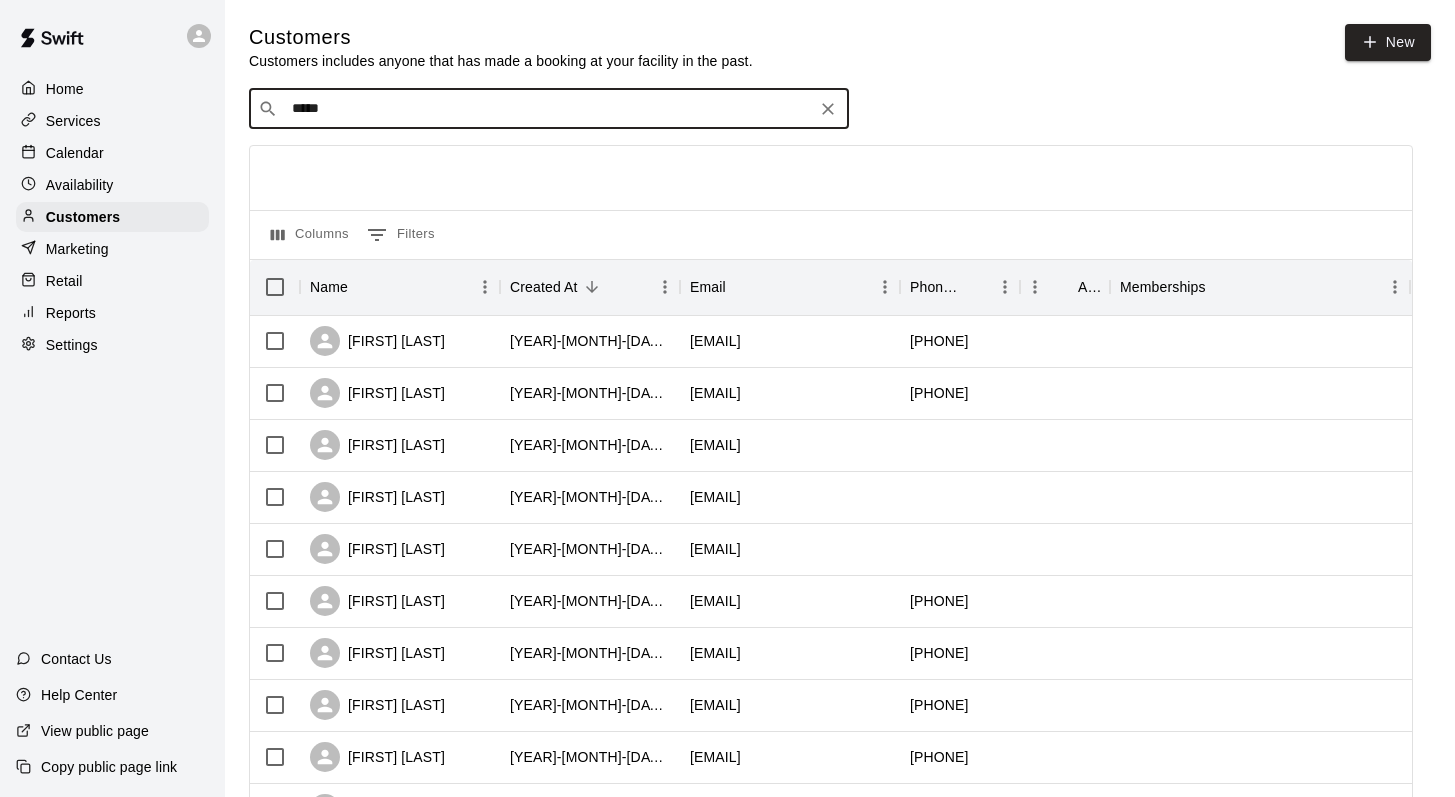 type on "******" 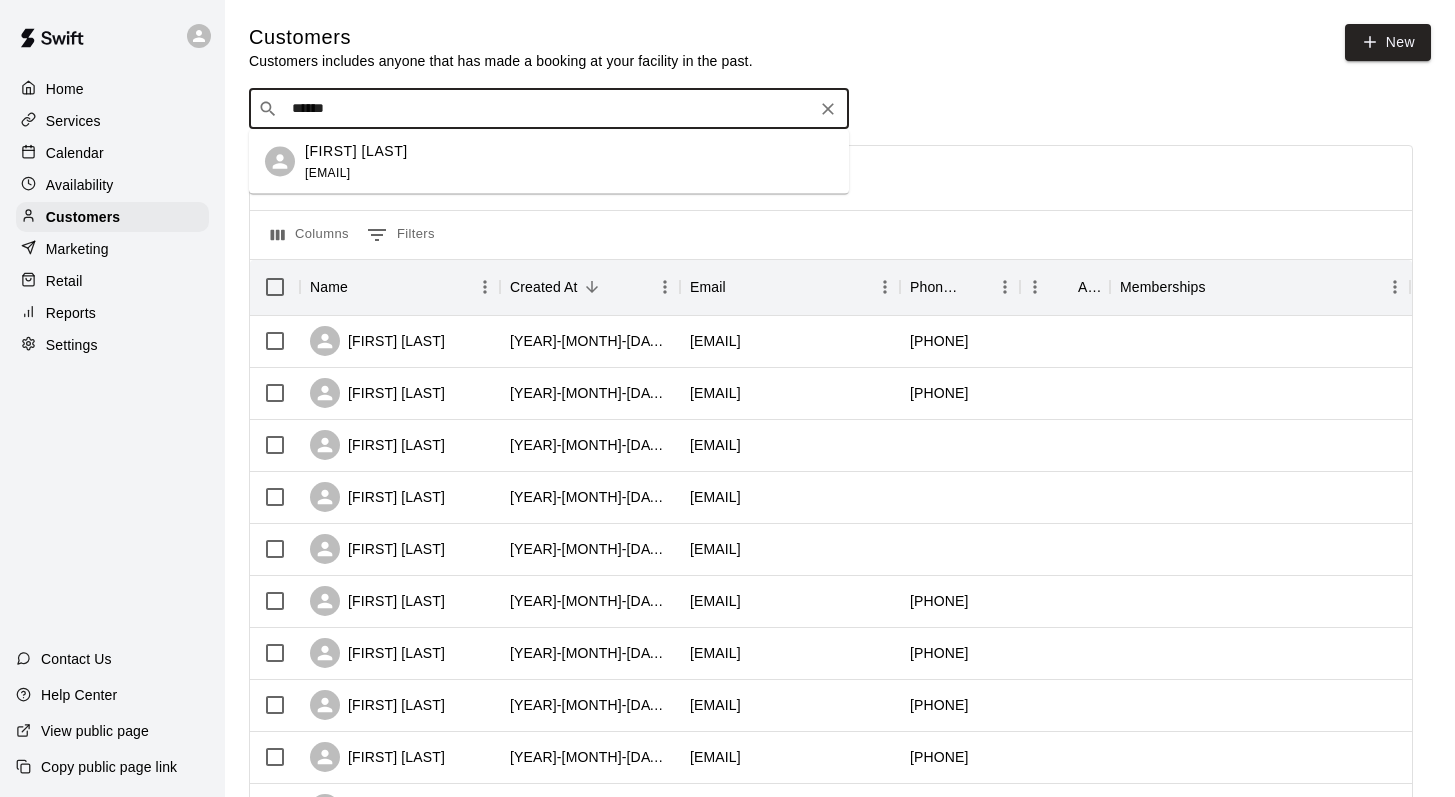 click on "Noah Jouaneh" at bounding box center (356, 150) 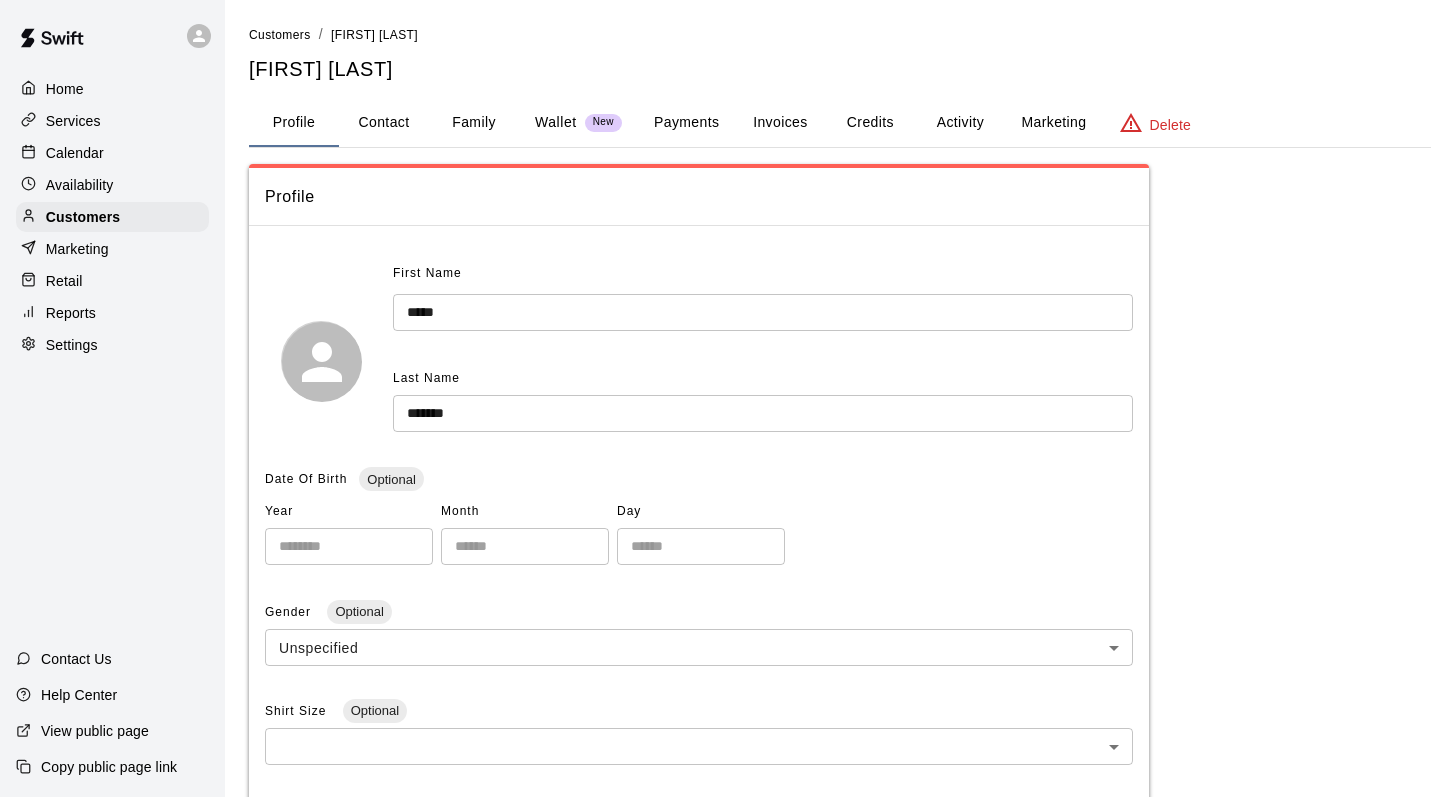 click on "Family" at bounding box center (474, 123) 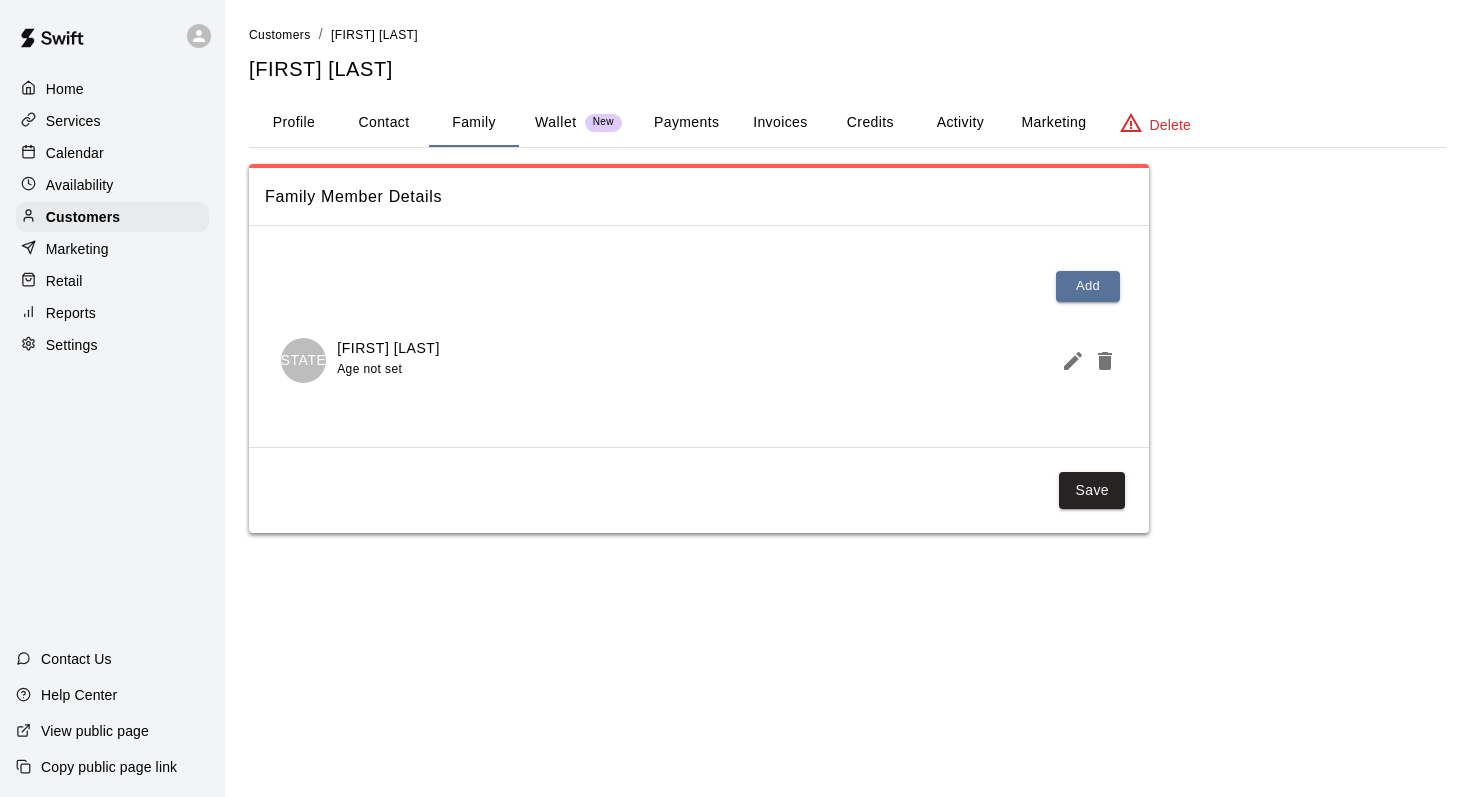 click on "Activity" at bounding box center (960, 123) 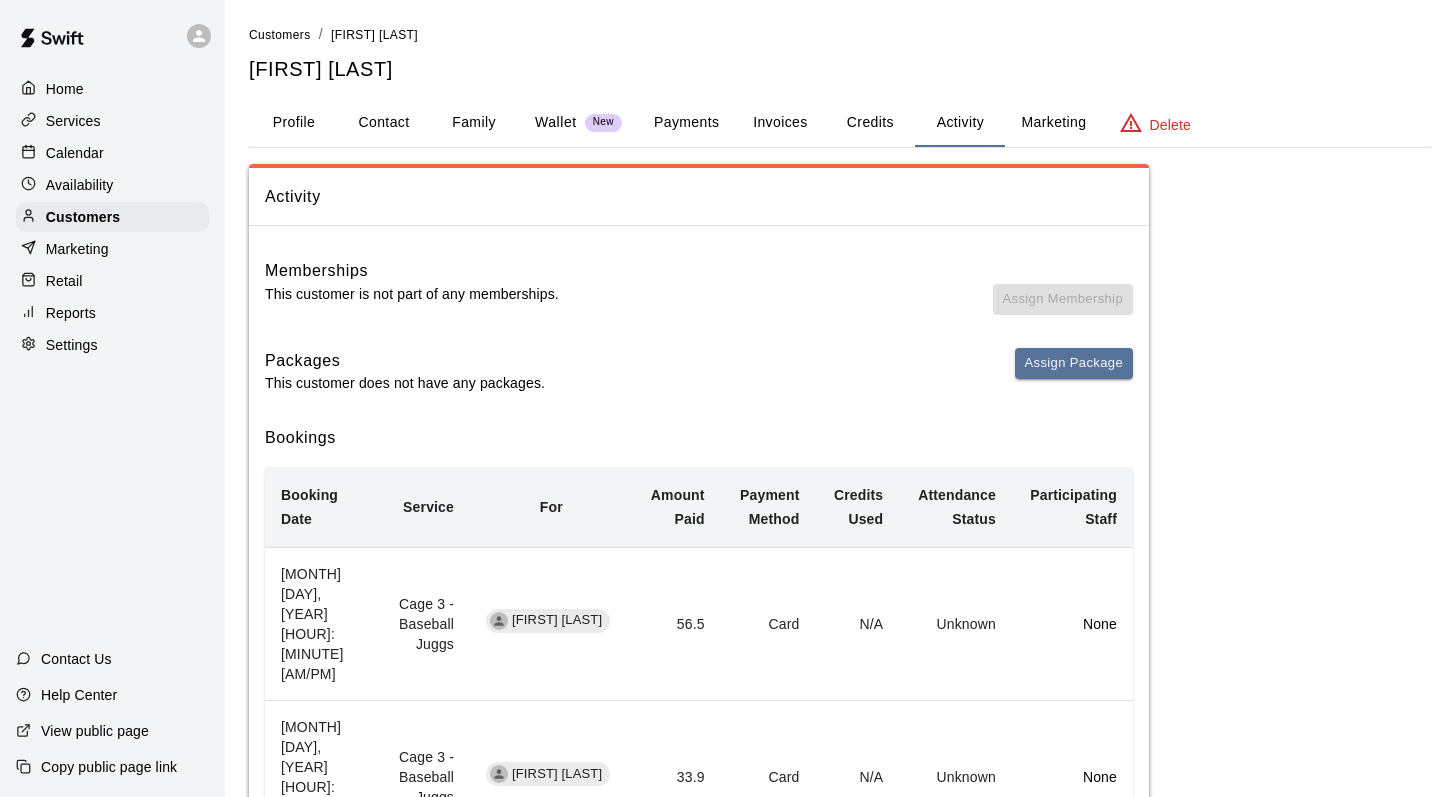 click on "Calendar" at bounding box center (75, 153) 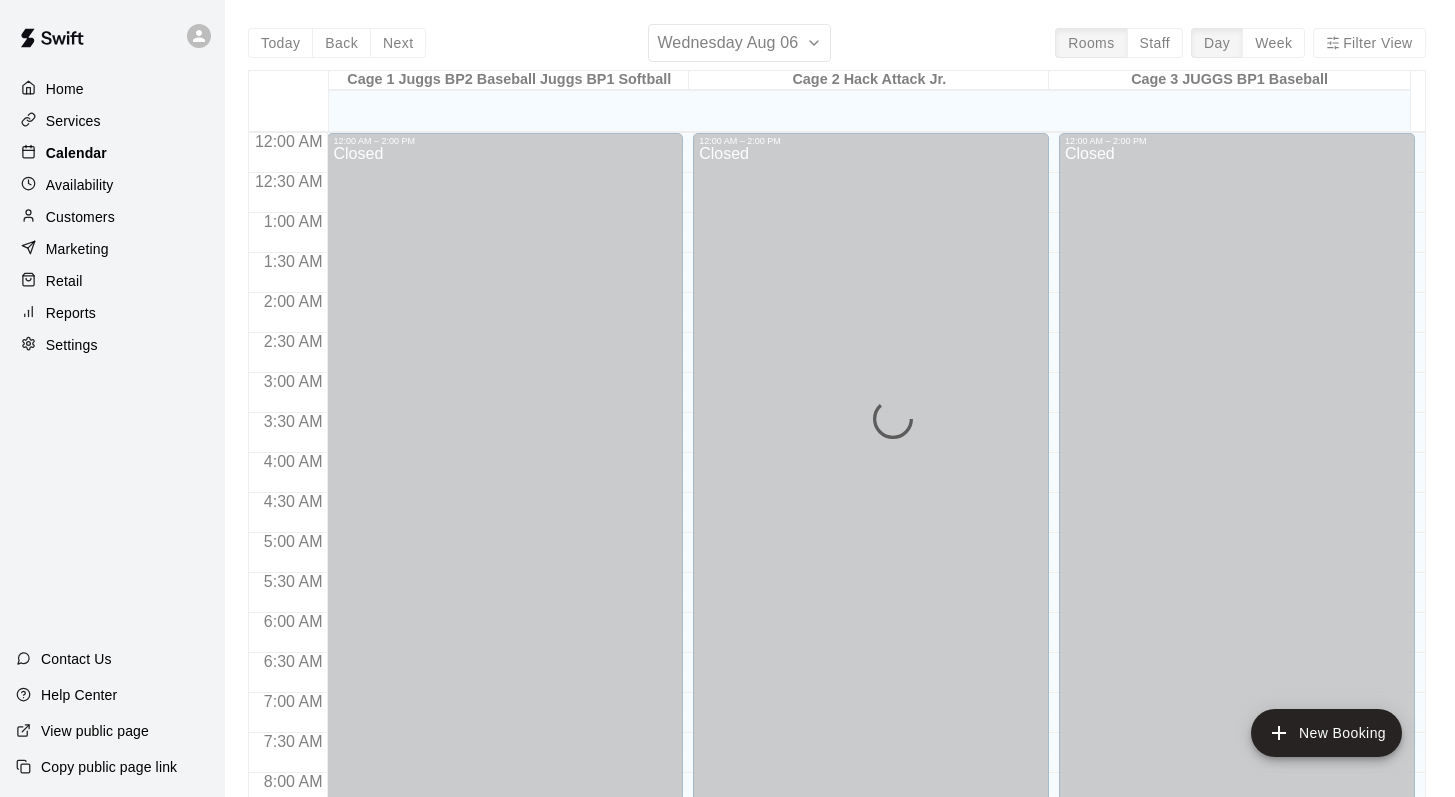 scroll, scrollTop: 867, scrollLeft: 0, axis: vertical 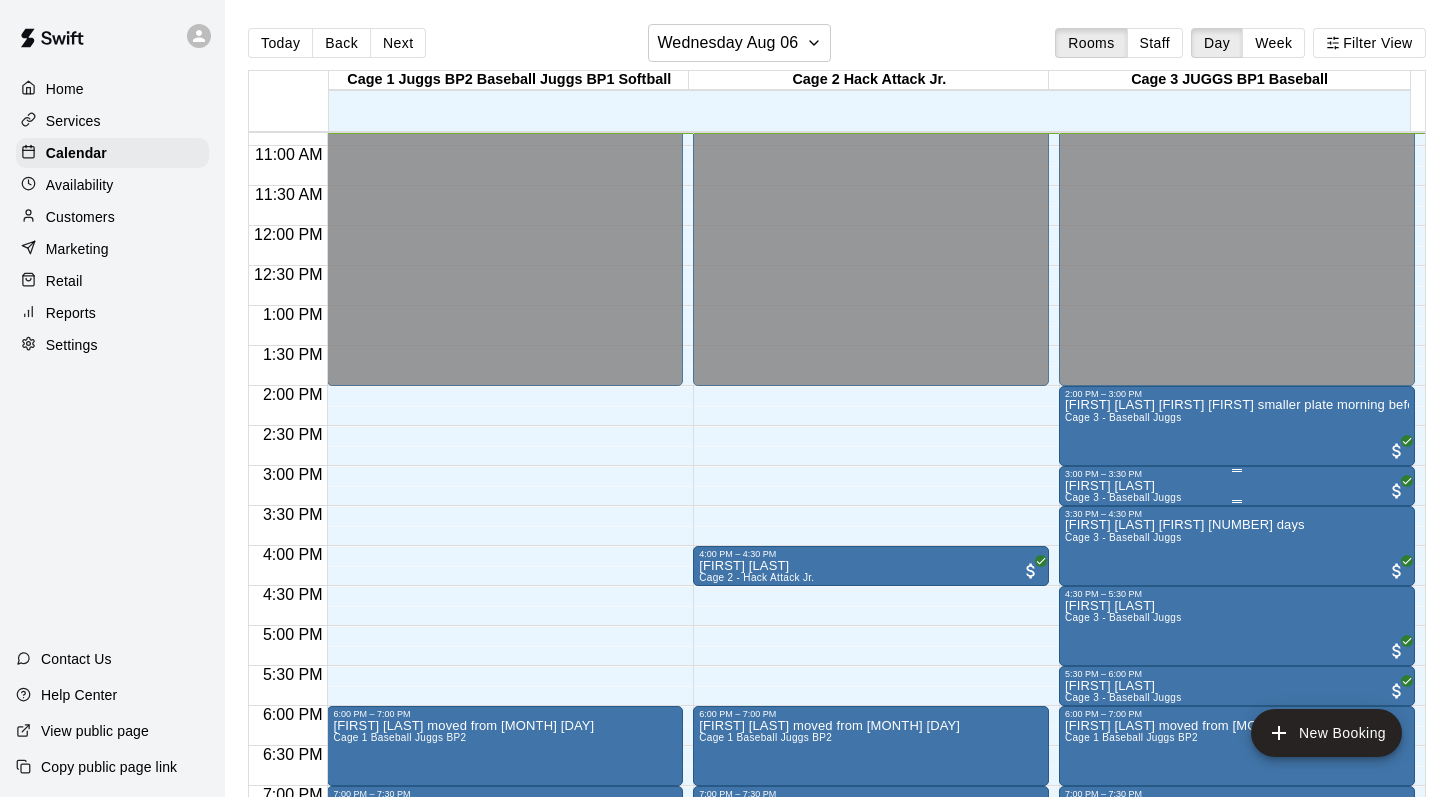 click on "Noah Jouaneh" at bounding box center [1123, 486] 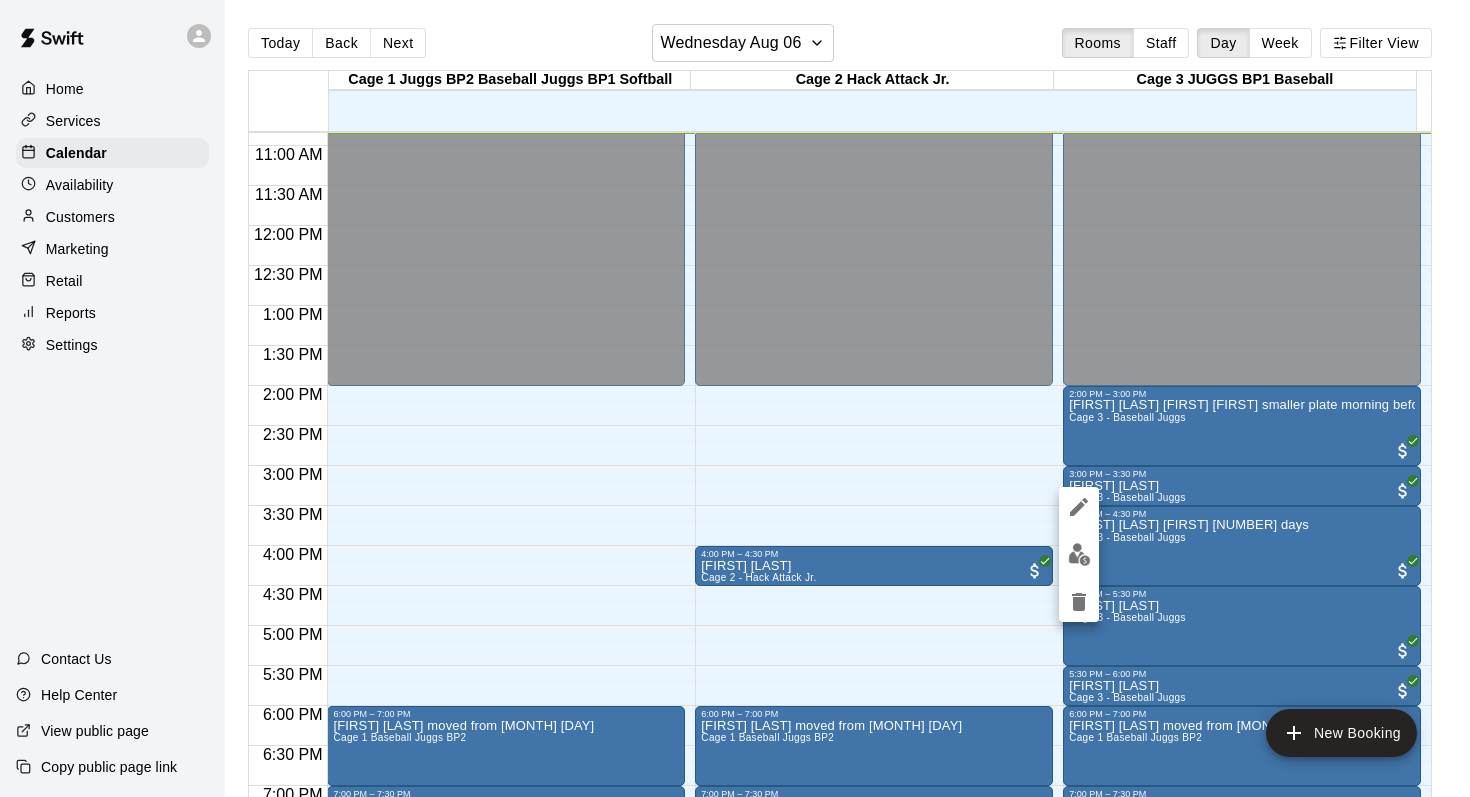 click 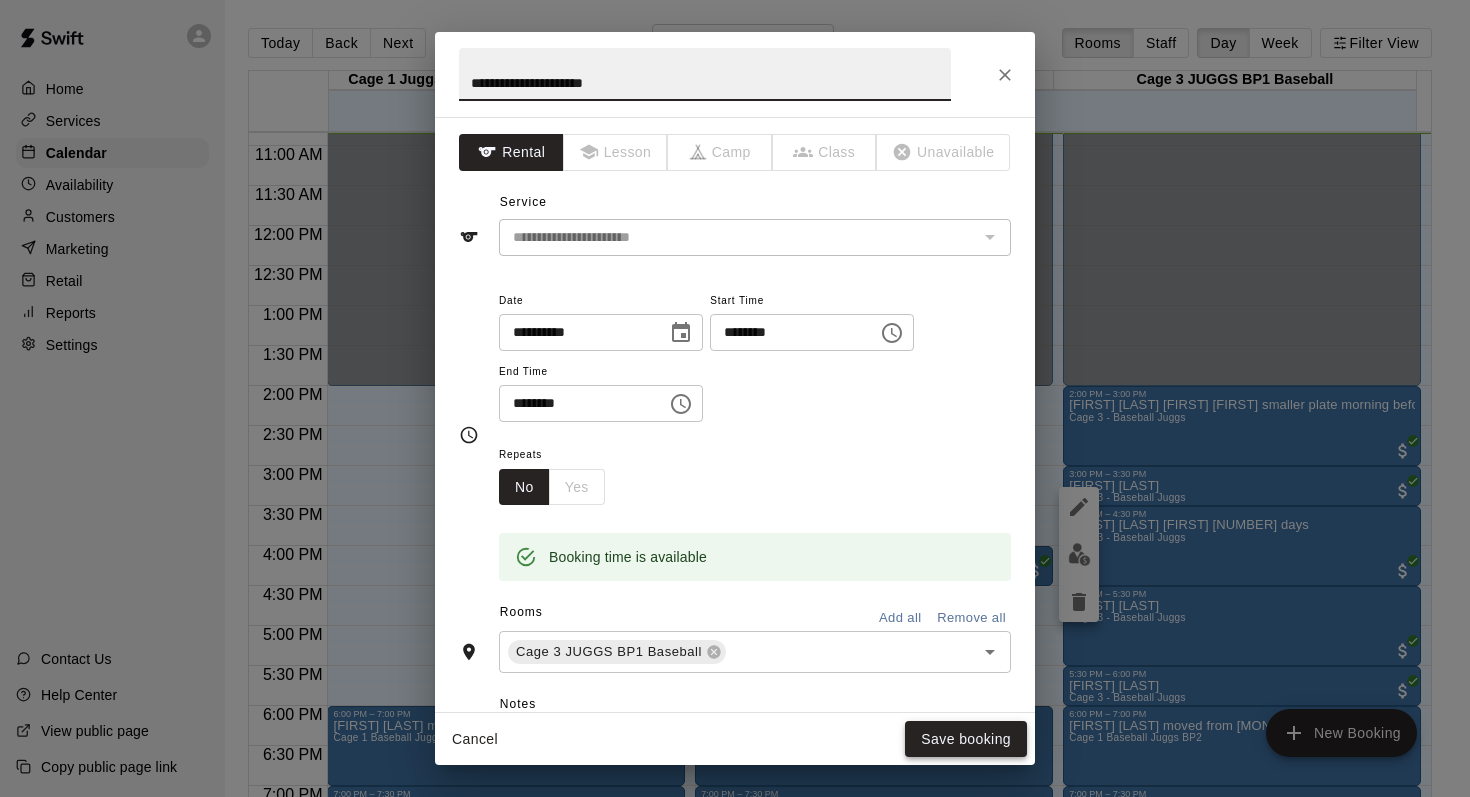 type on "**********" 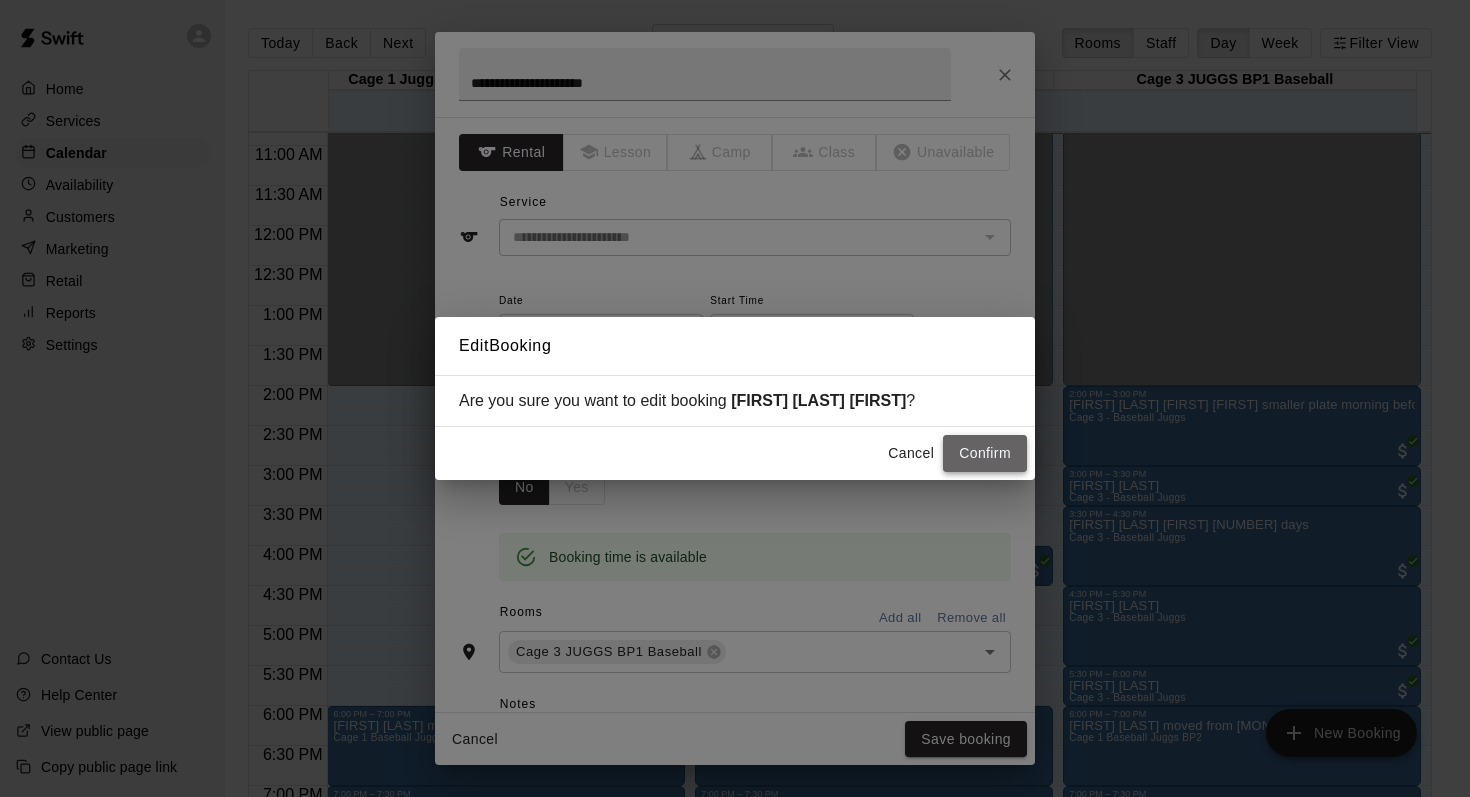 click on "Confirm" at bounding box center (985, 453) 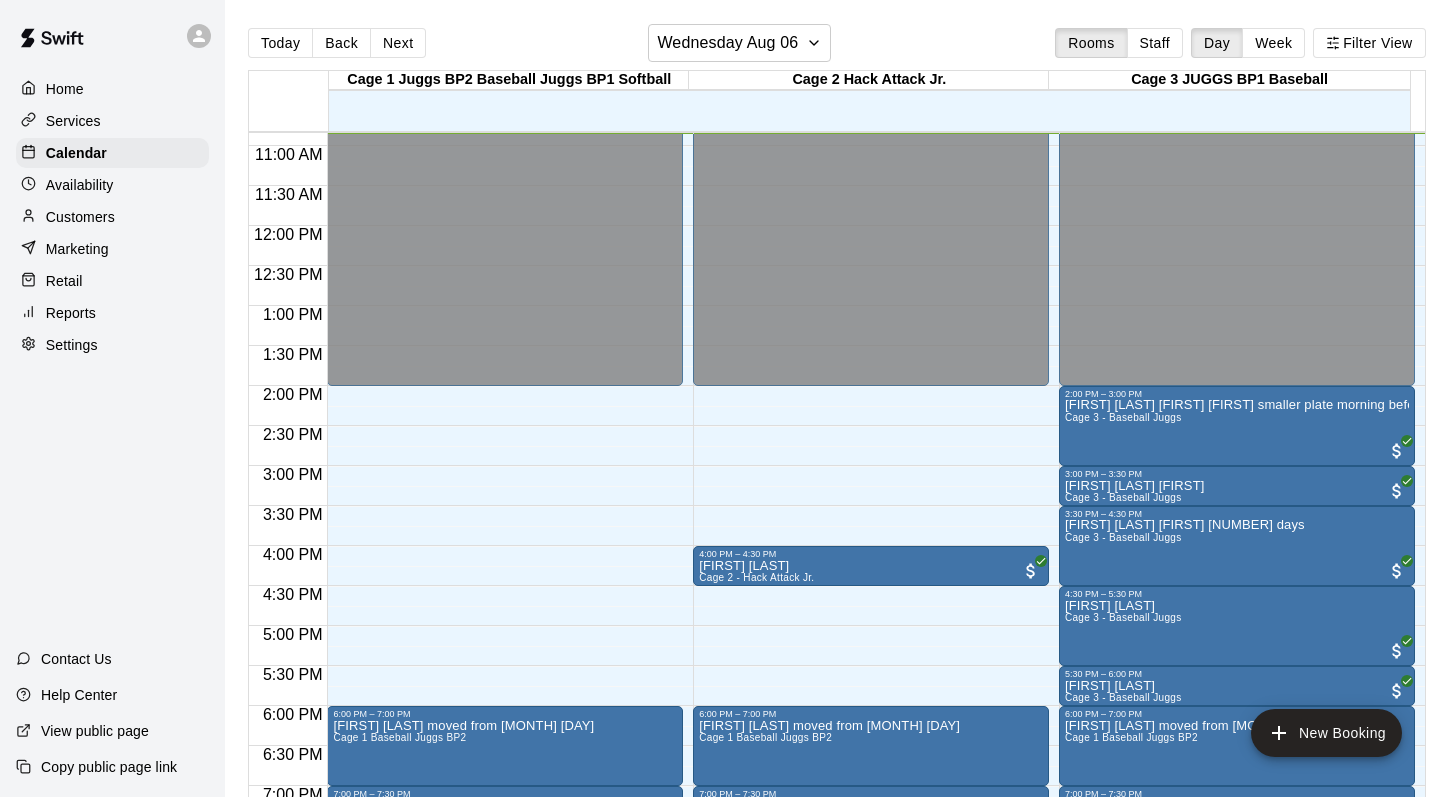 click on "Customers" at bounding box center (80, 217) 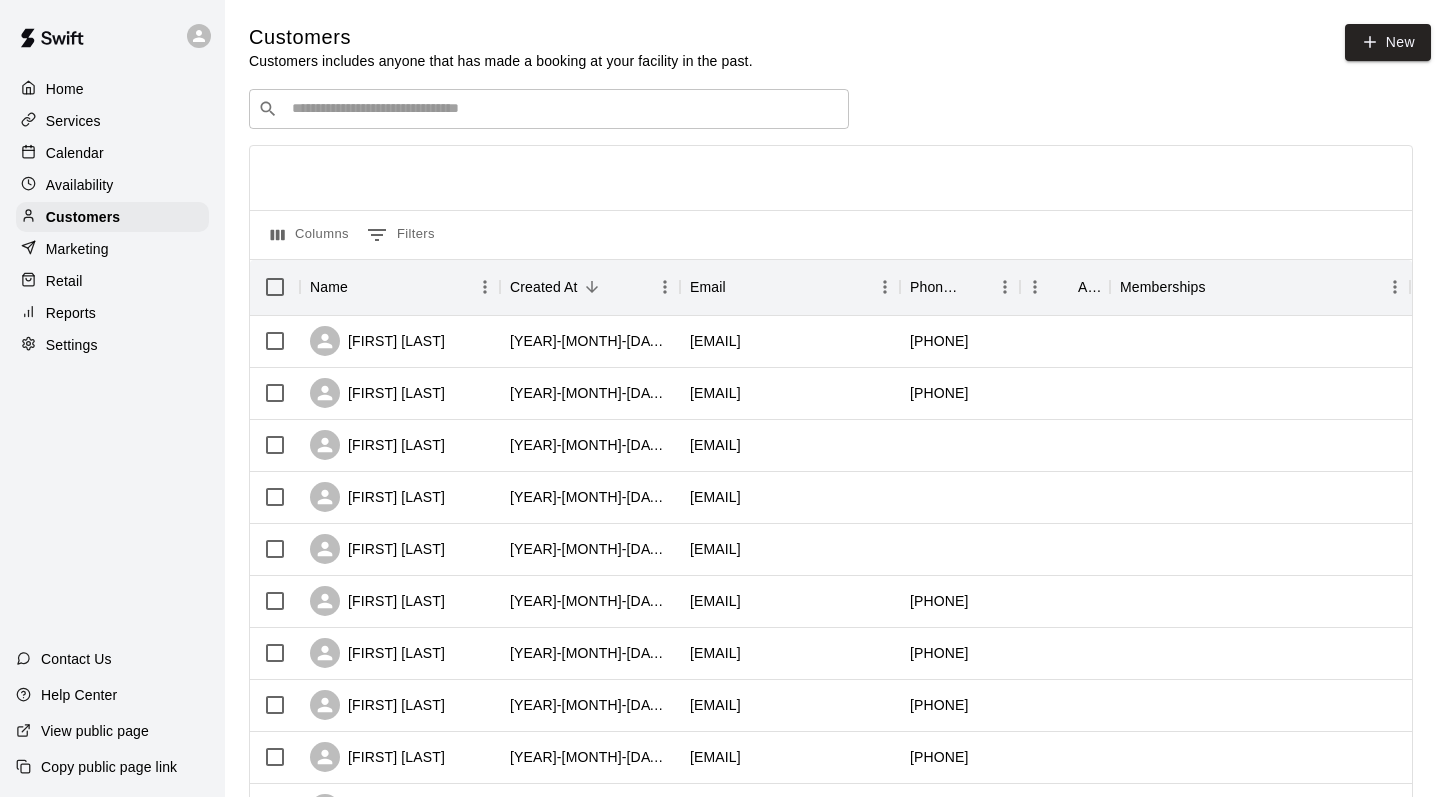 click at bounding box center (563, 109) 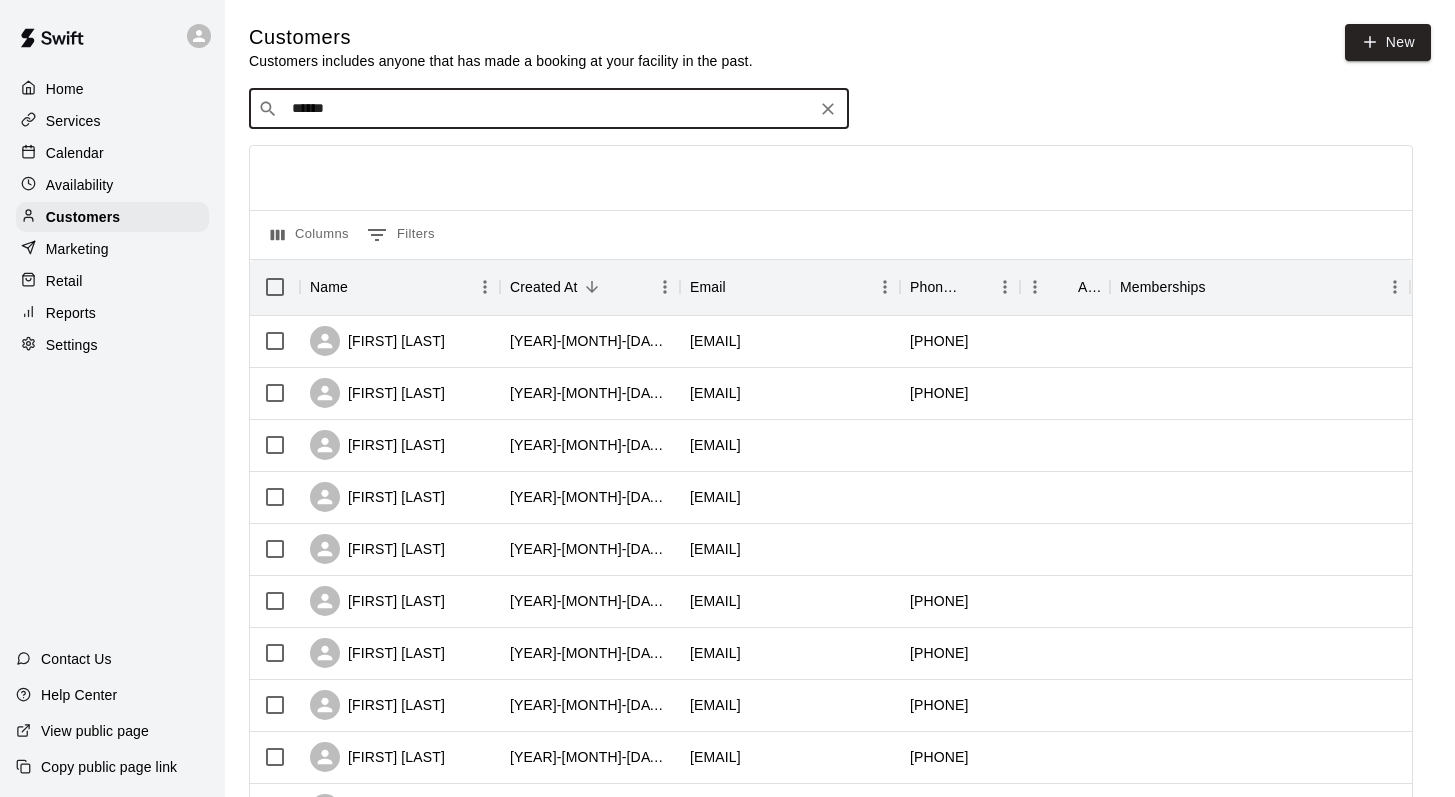 type on "*******" 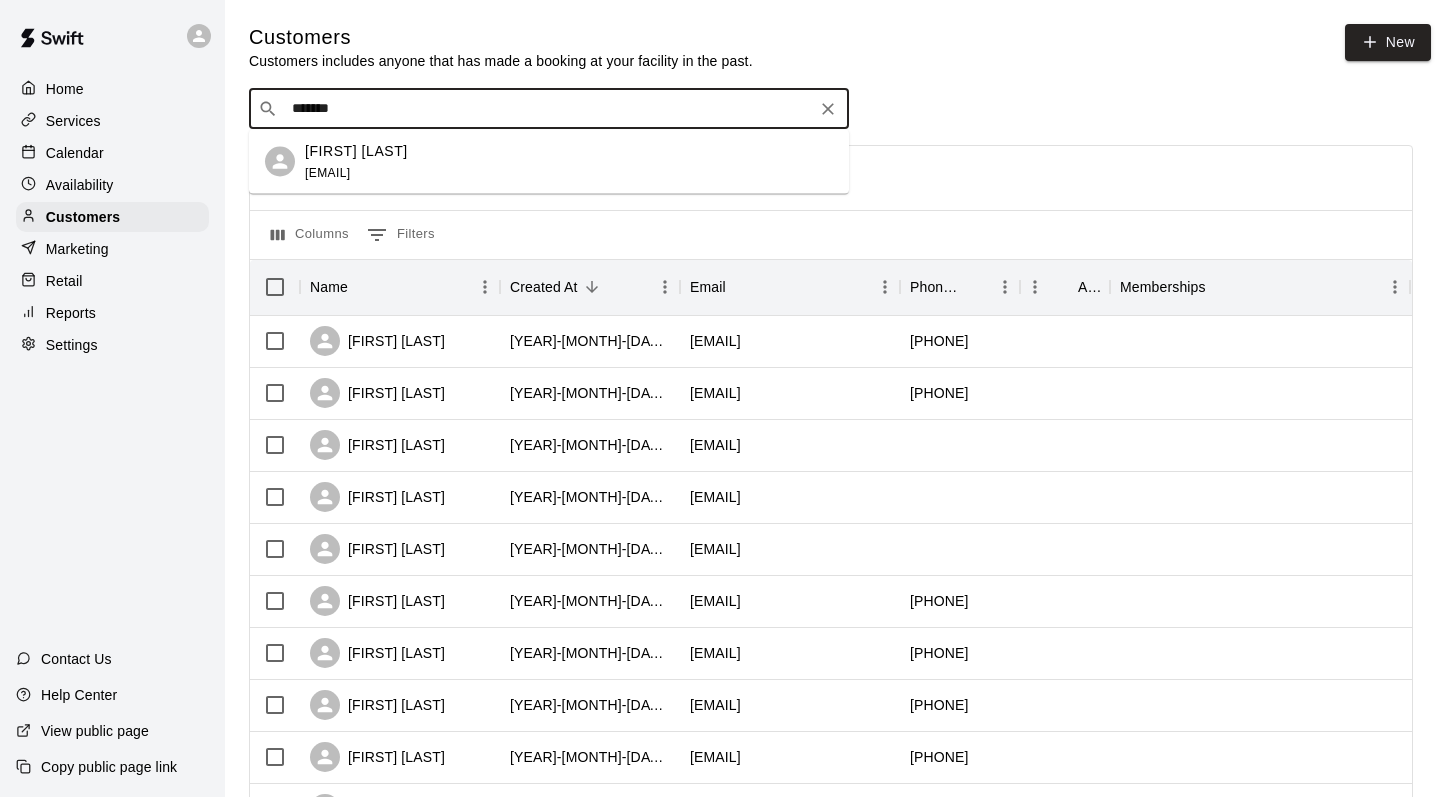 click on "ofc1984@gmail.com" at bounding box center (327, 172) 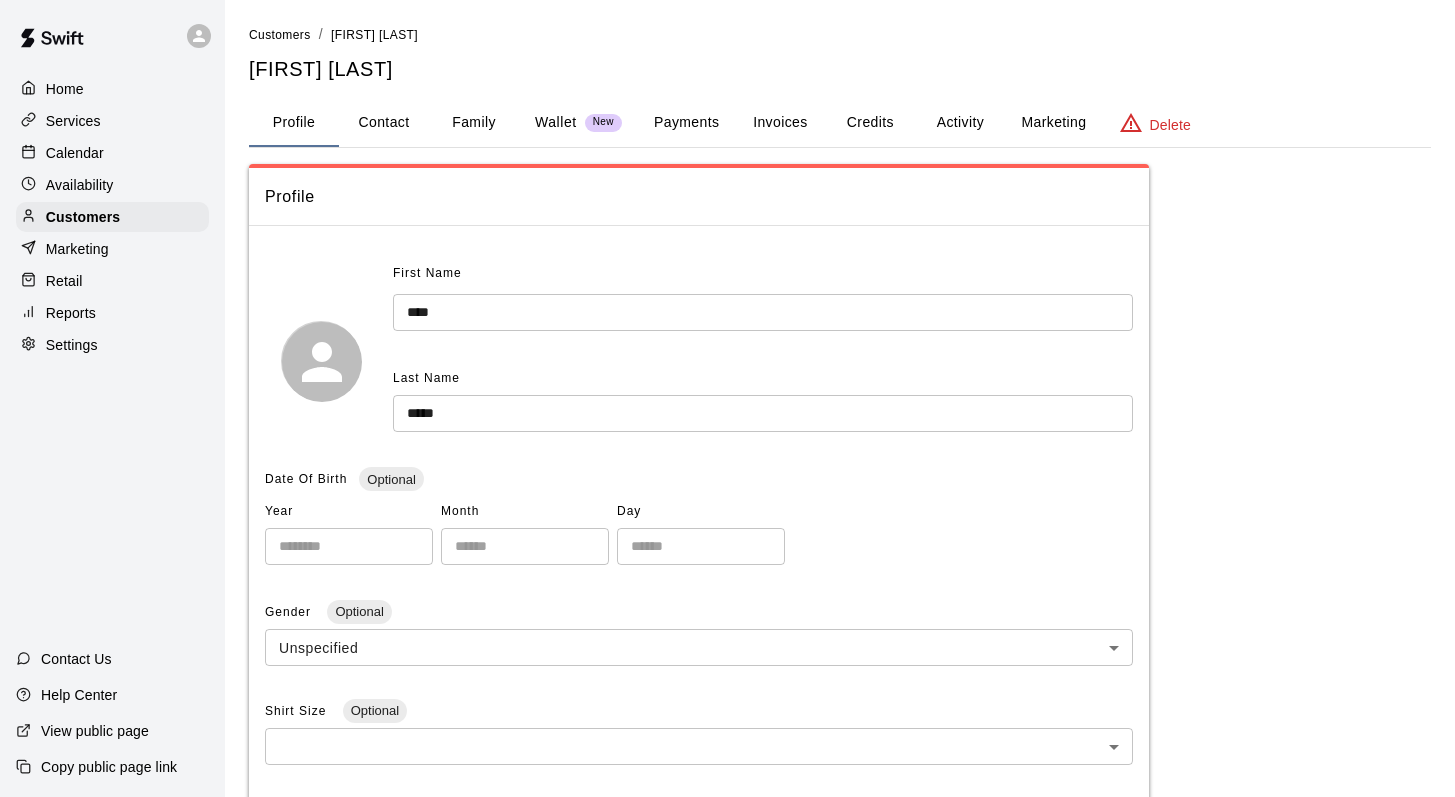 click on "Family" at bounding box center (474, 123) 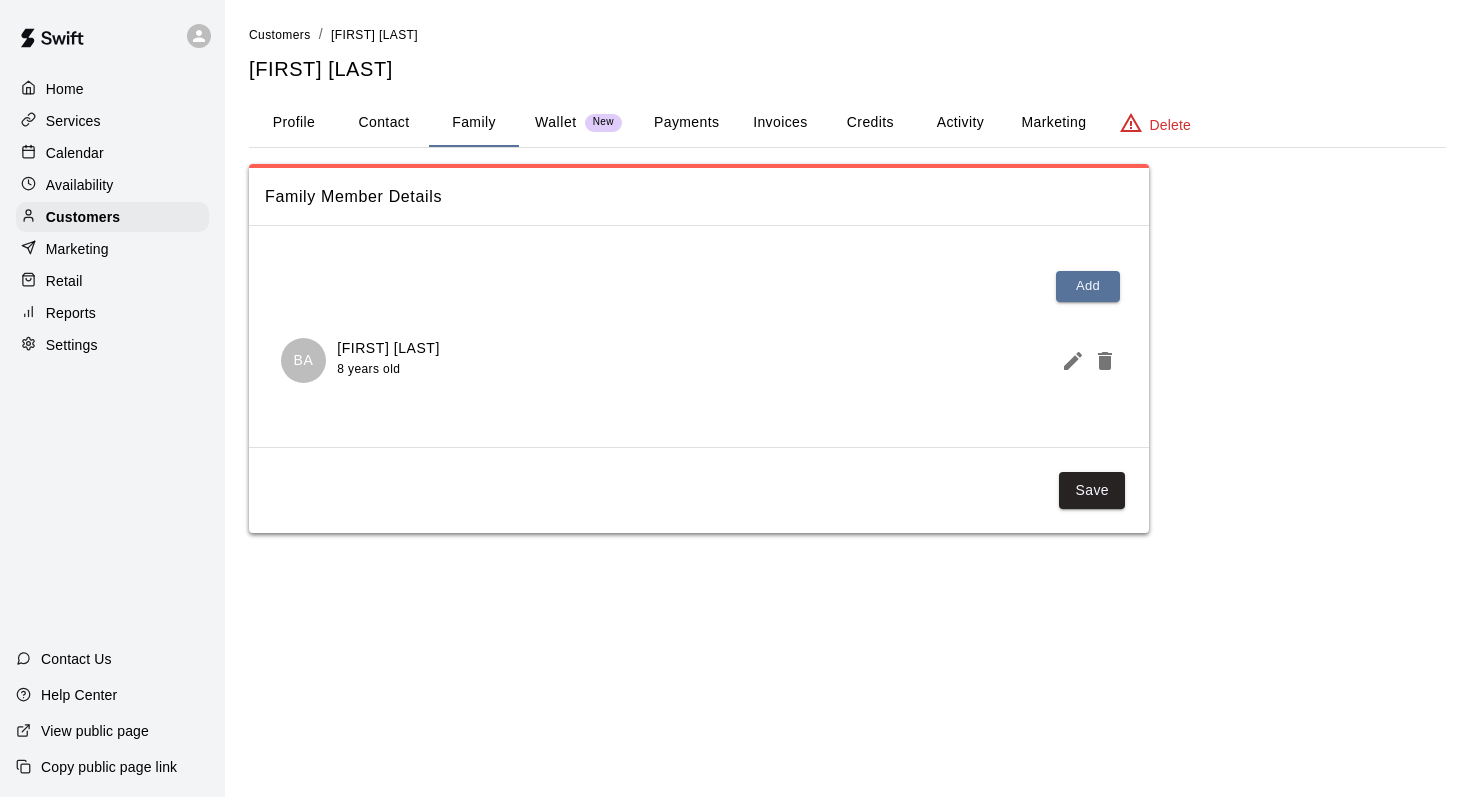 click on "Calendar" at bounding box center (75, 153) 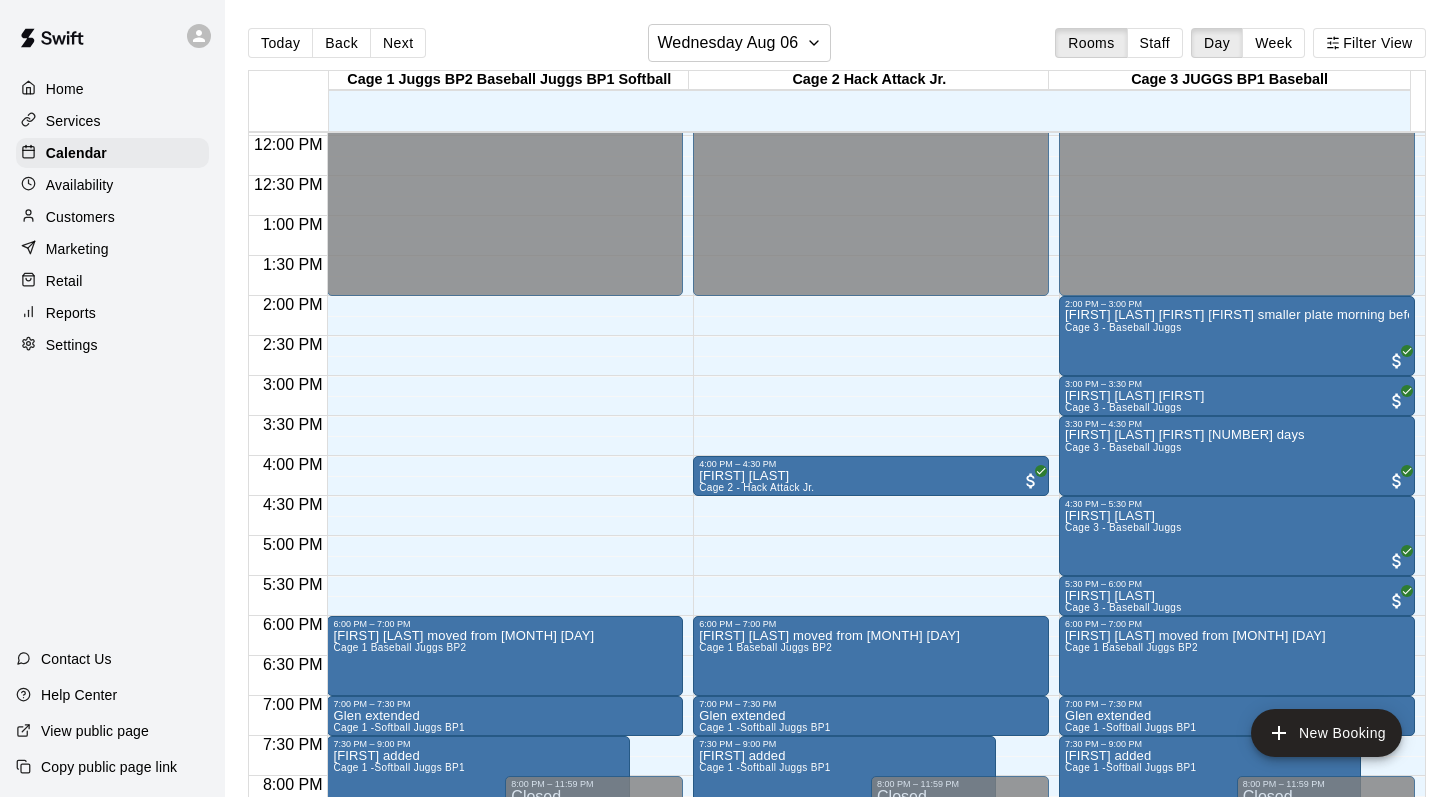 scroll, scrollTop: 992, scrollLeft: 0, axis: vertical 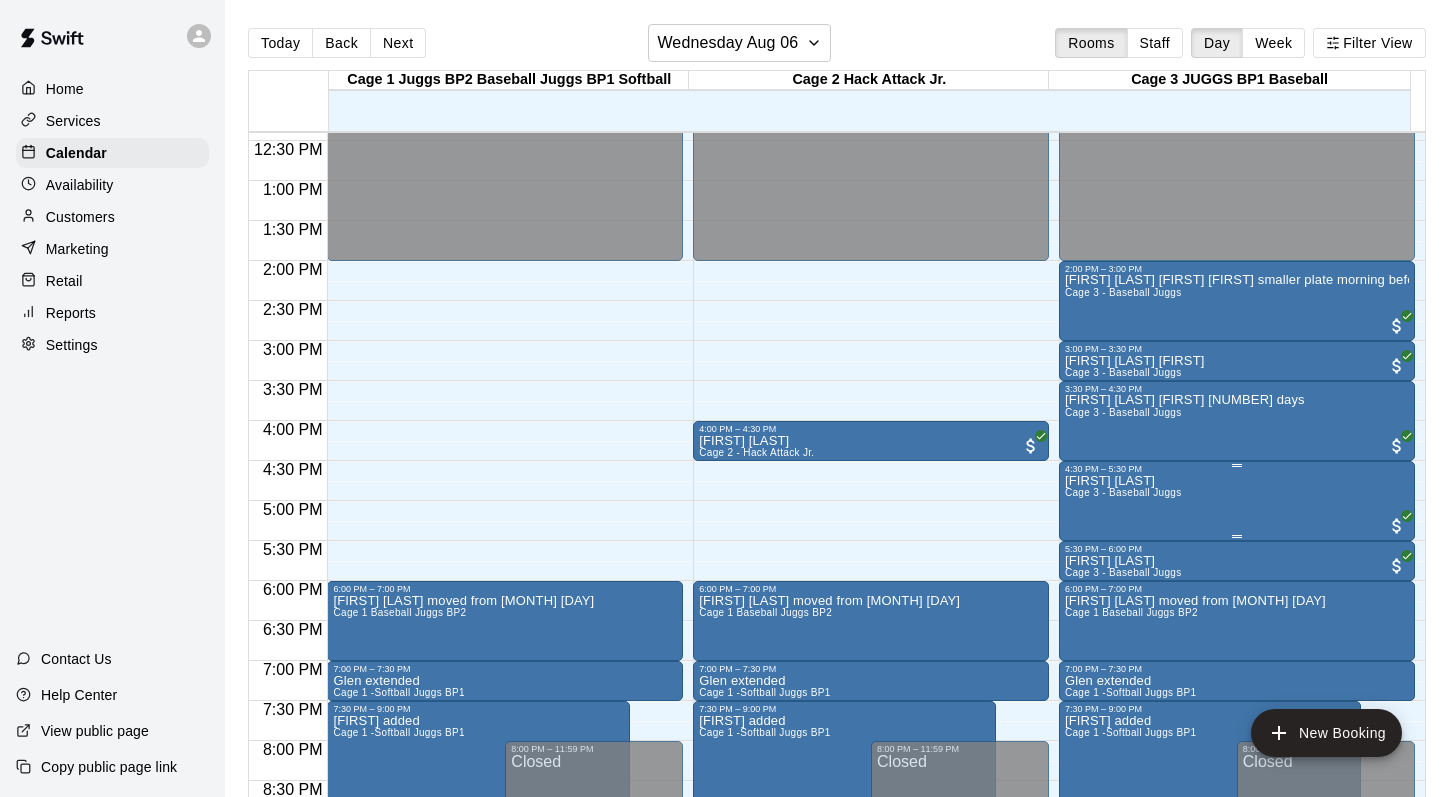 click on "Bronson Angus" at bounding box center [1123, 481] 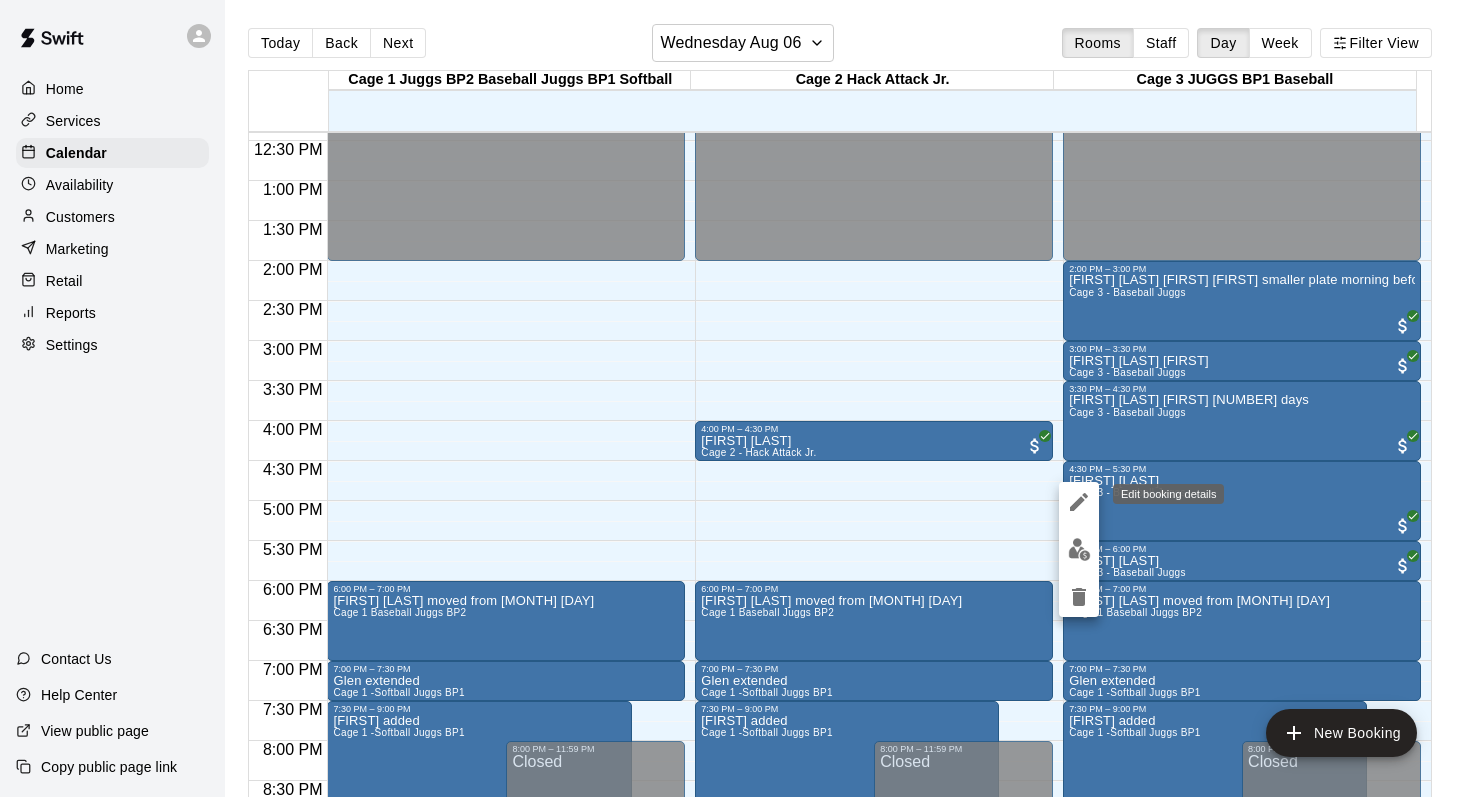 click 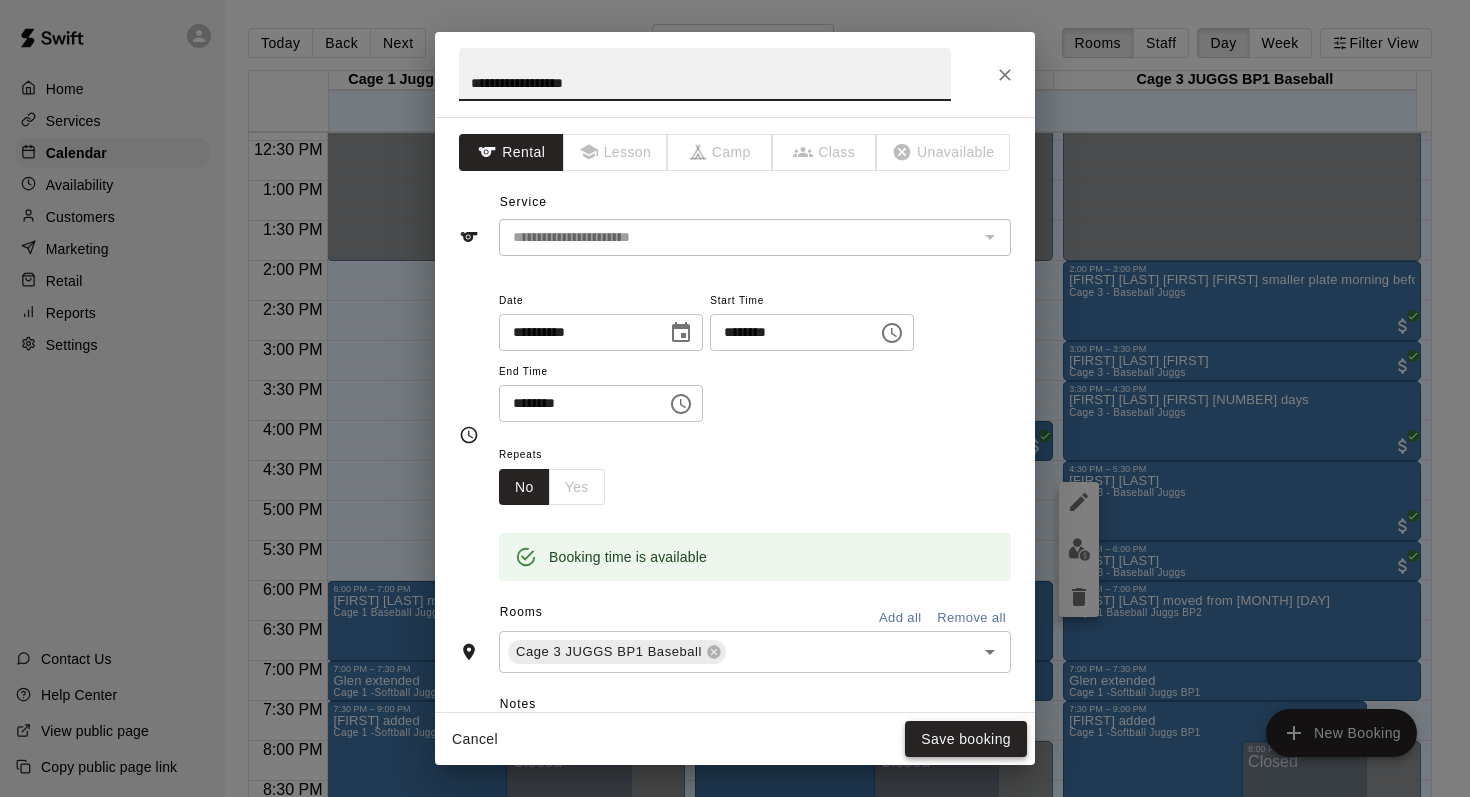 type on "**********" 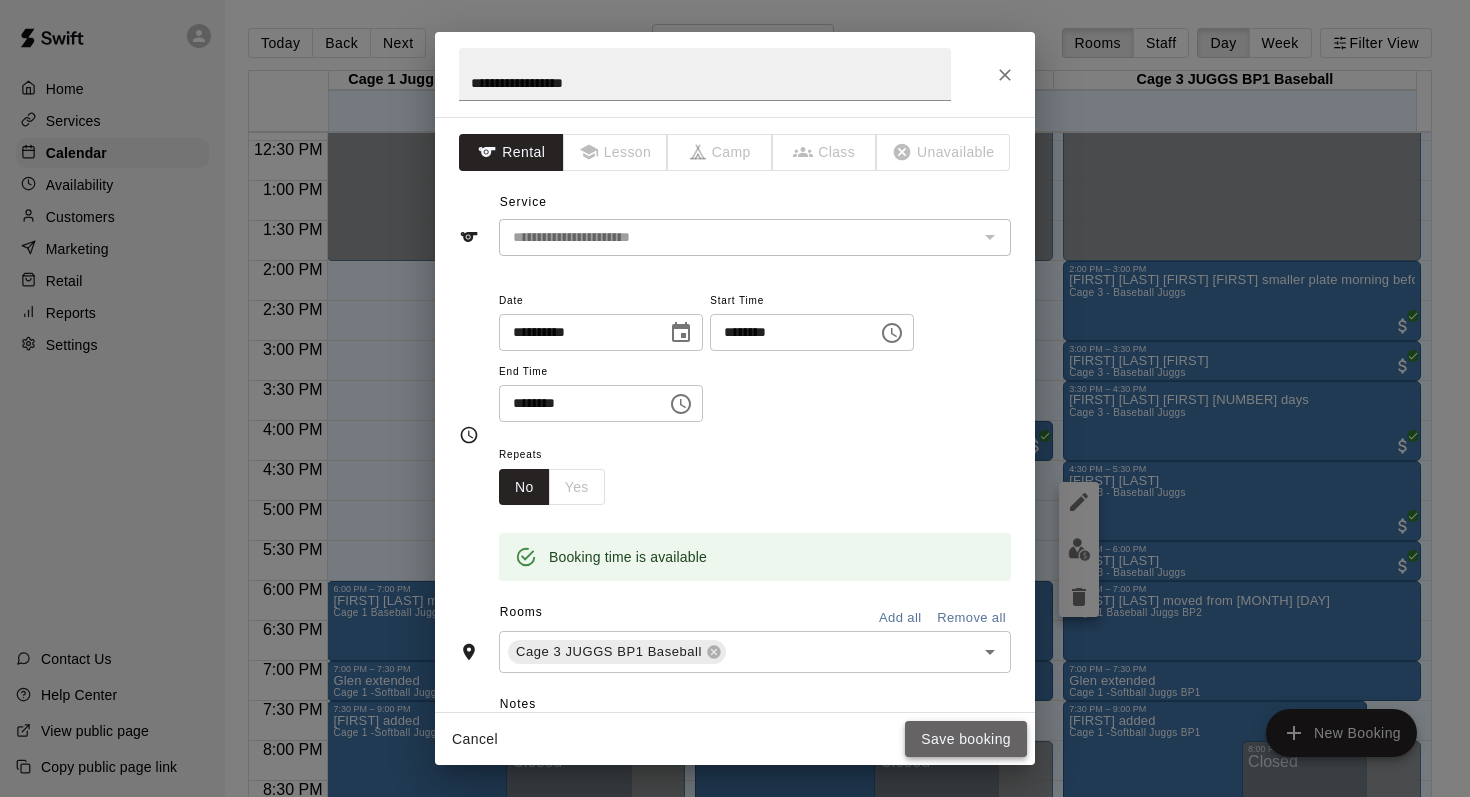 click on "Save booking" at bounding box center (966, 739) 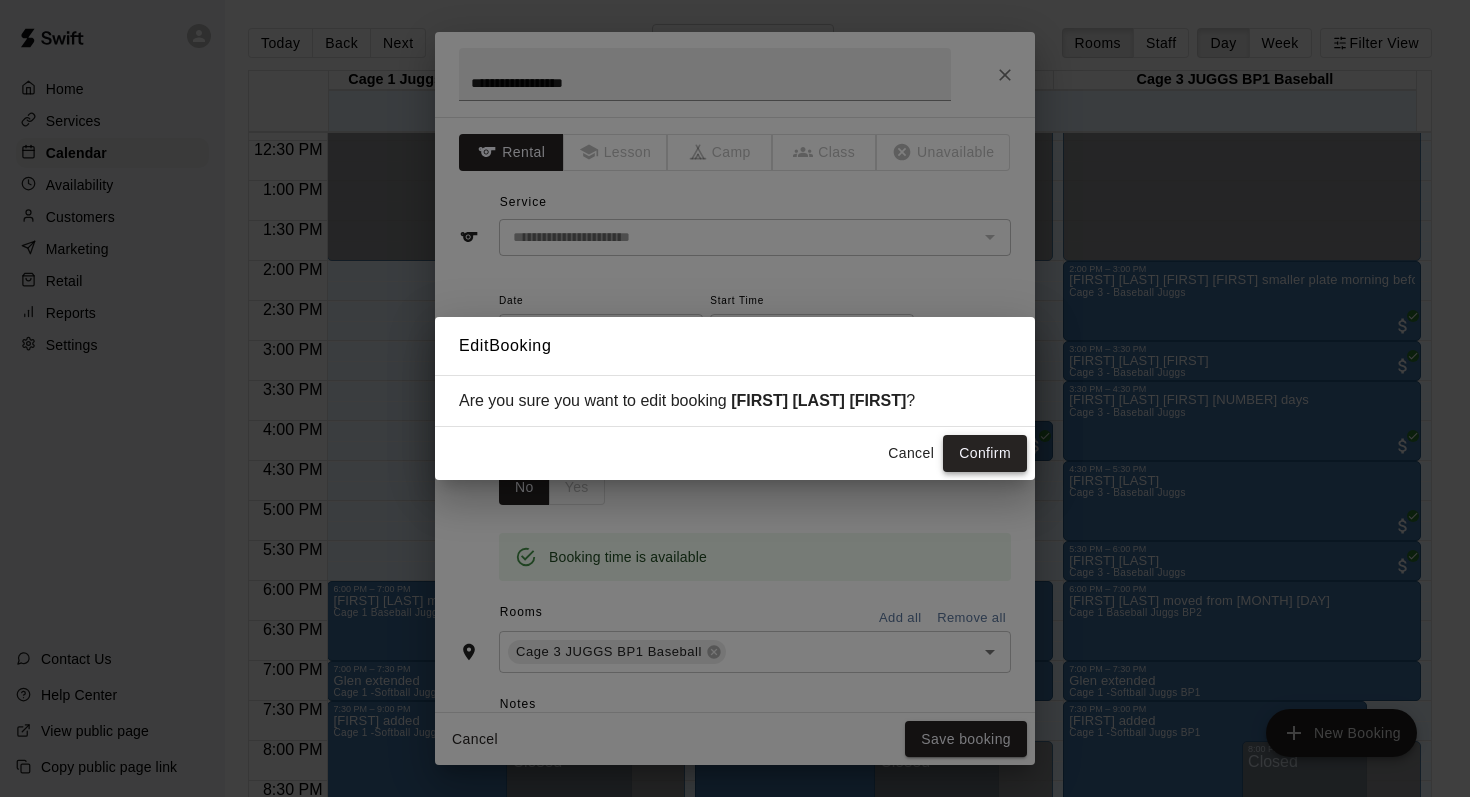 click on "Confirm" at bounding box center [985, 453] 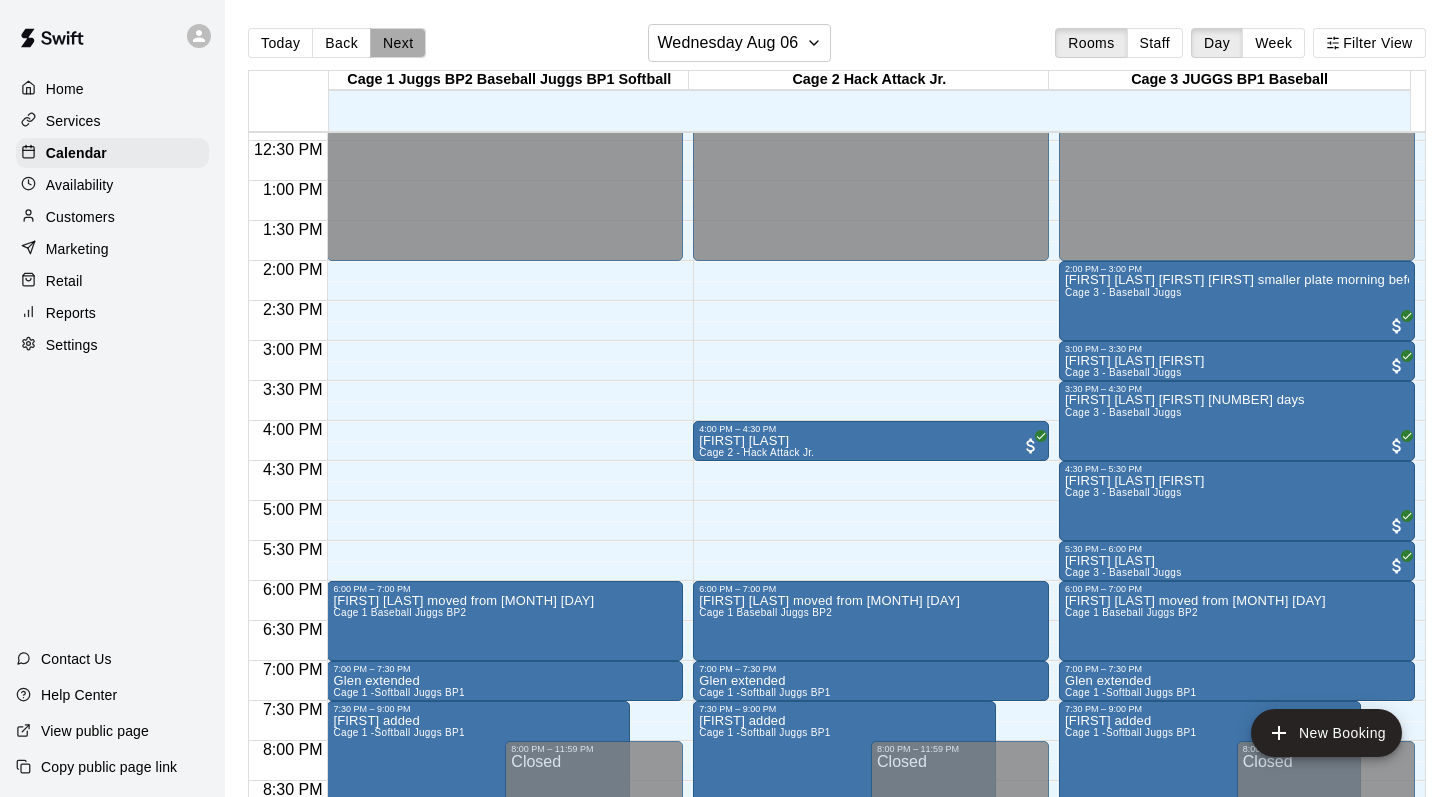 click on "Next" at bounding box center [398, 43] 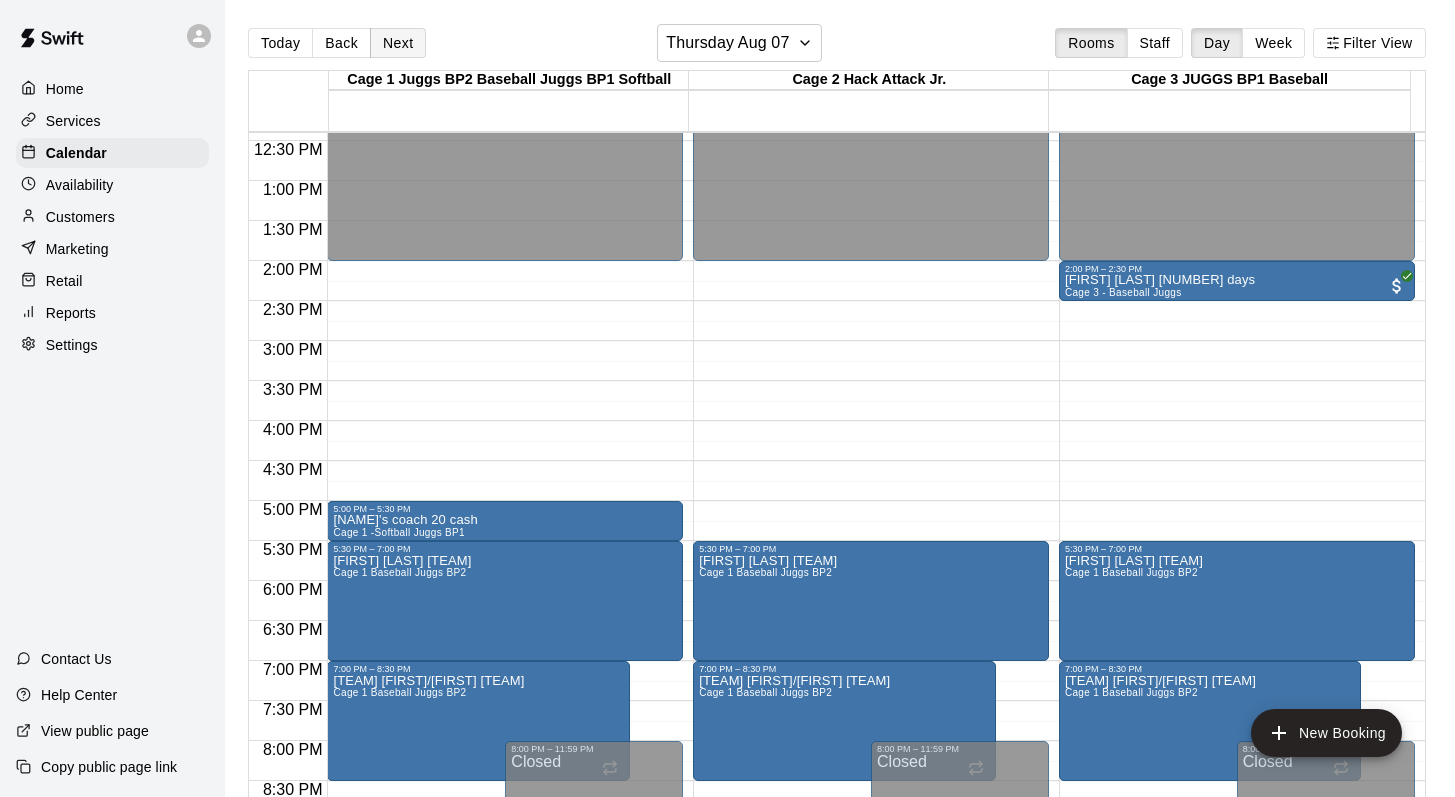 click on "Next" at bounding box center [398, 43] 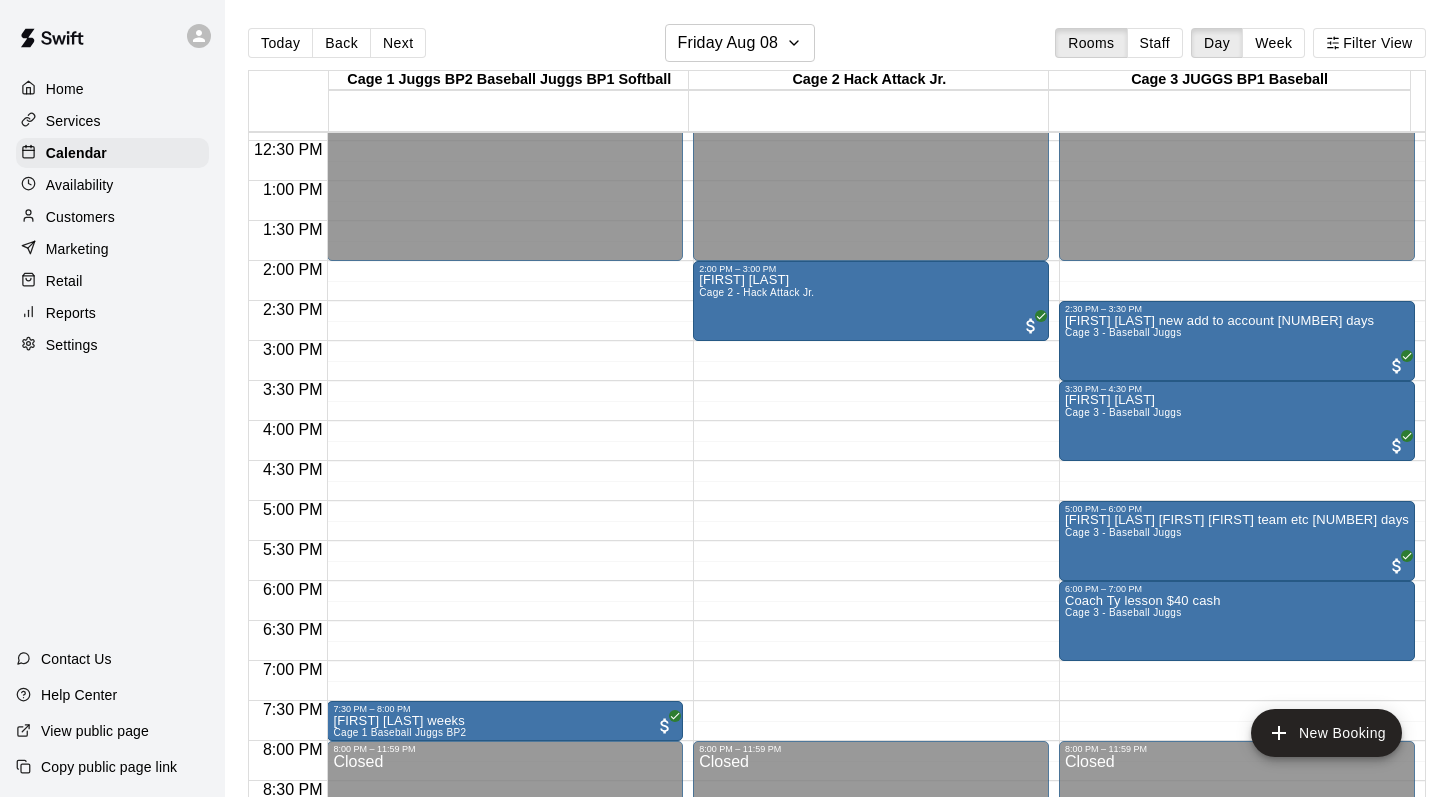 click on "Customers" at bounding box center [80, 217] 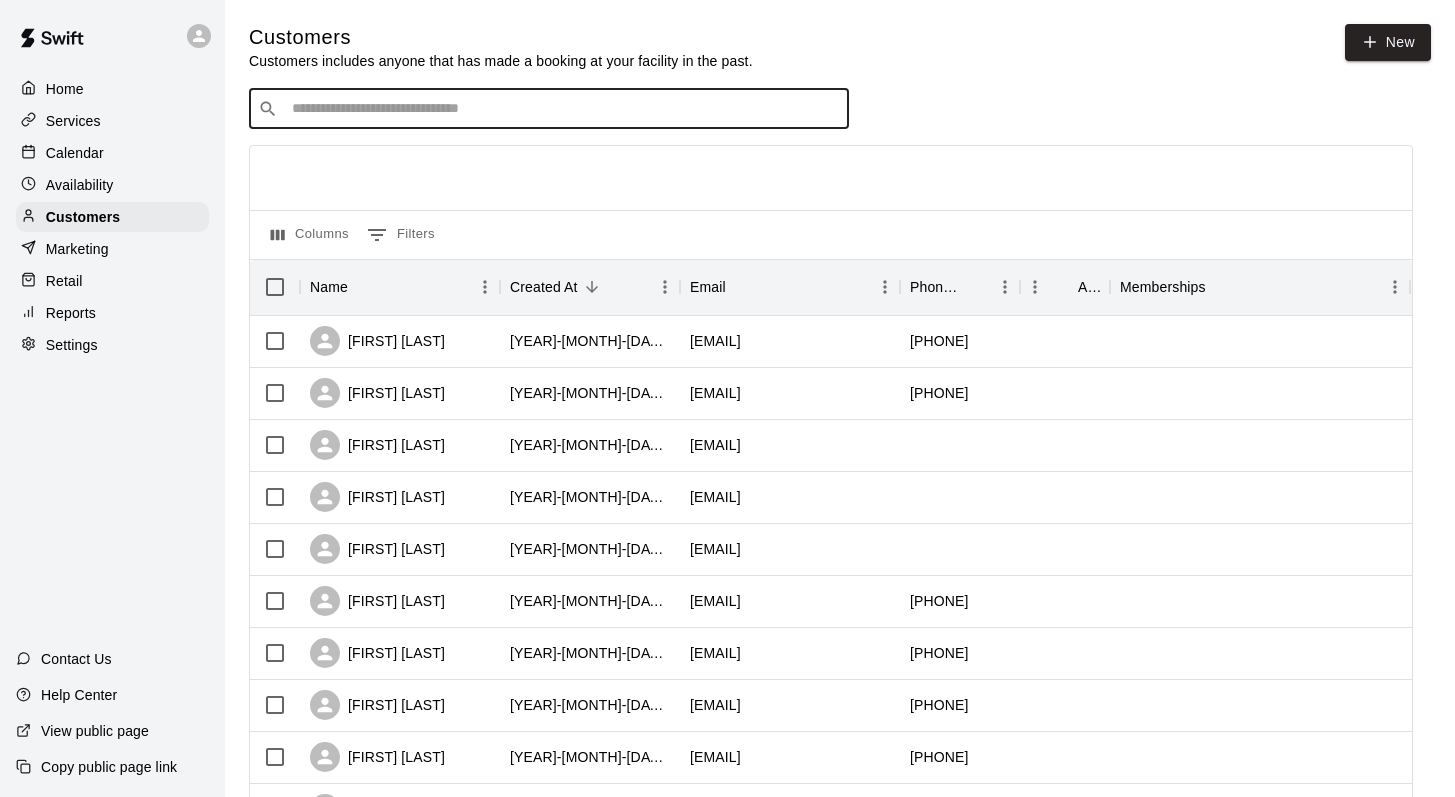 click at bounding box center (563, 109) 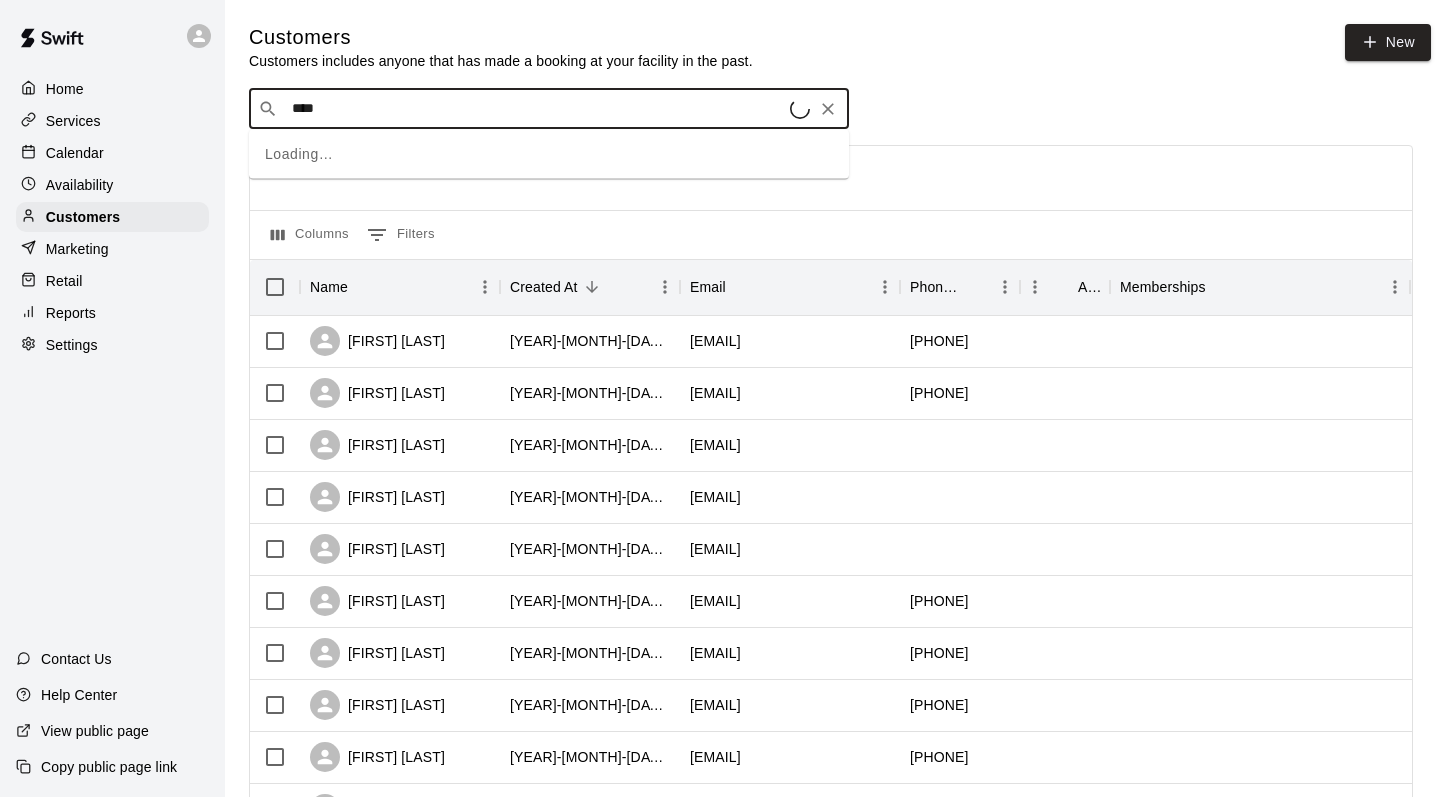 type on "*****" 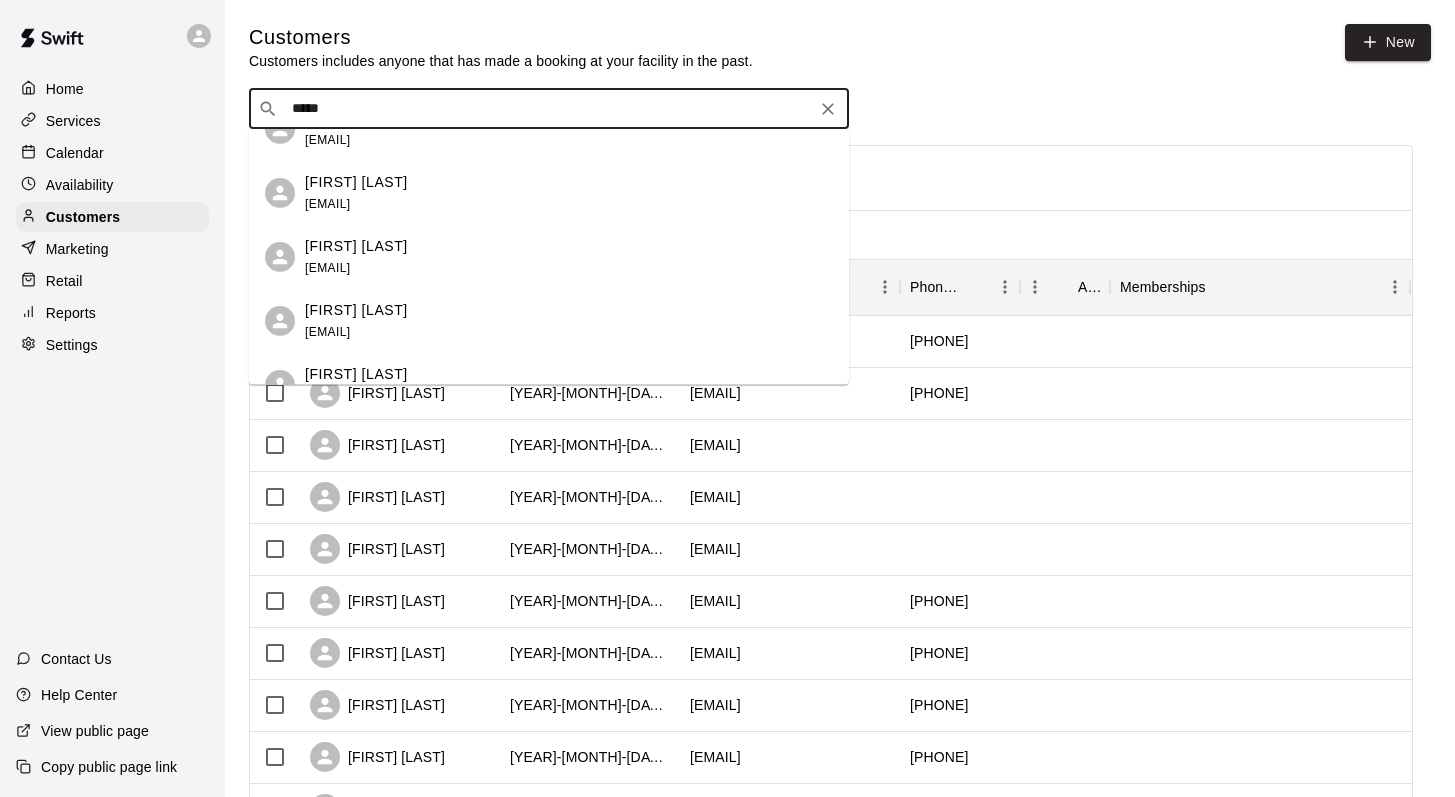 scroll, scrollTop: 497, scrollLeft: 0, axis: vertical 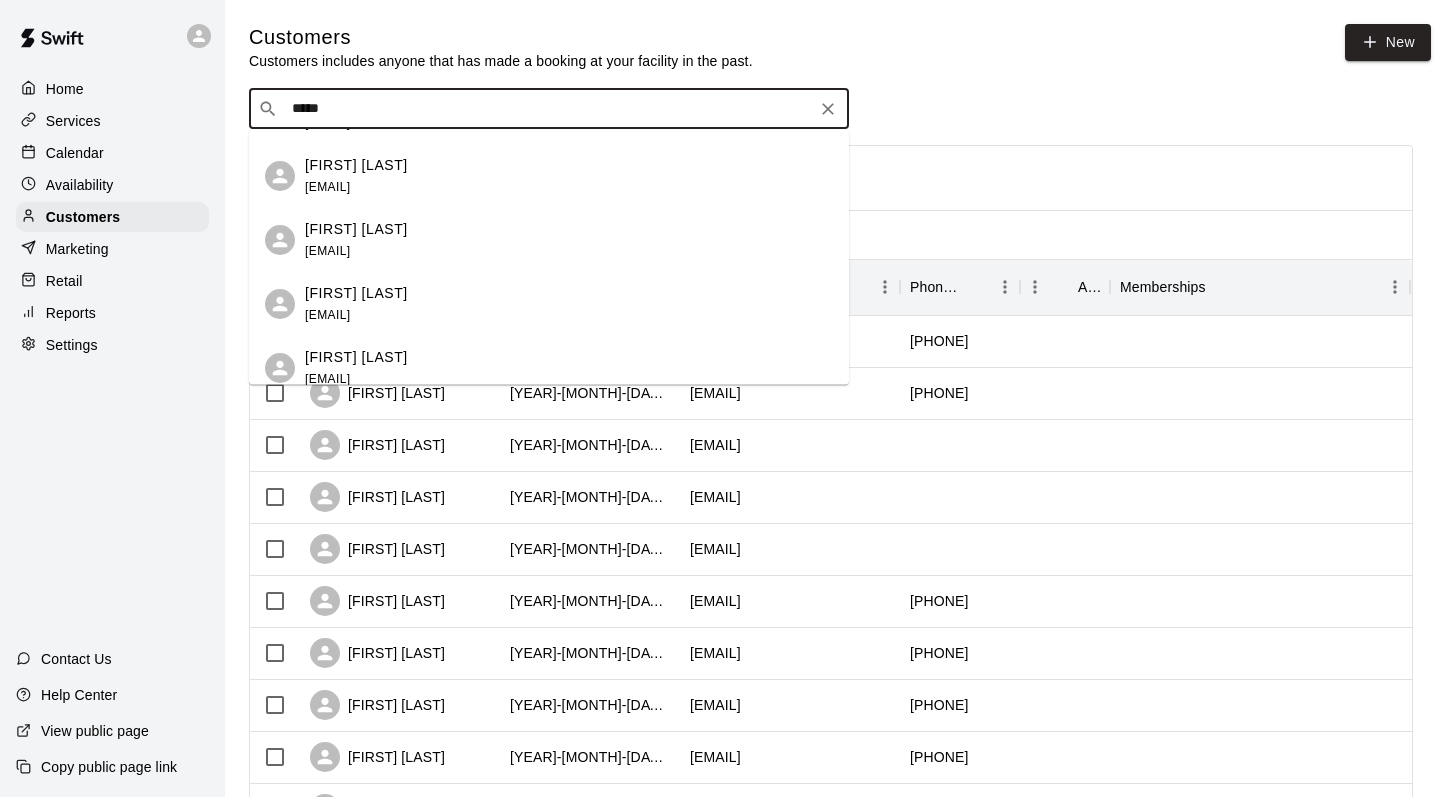 click on "Nolan Payment" at bounding box center [356, 229] 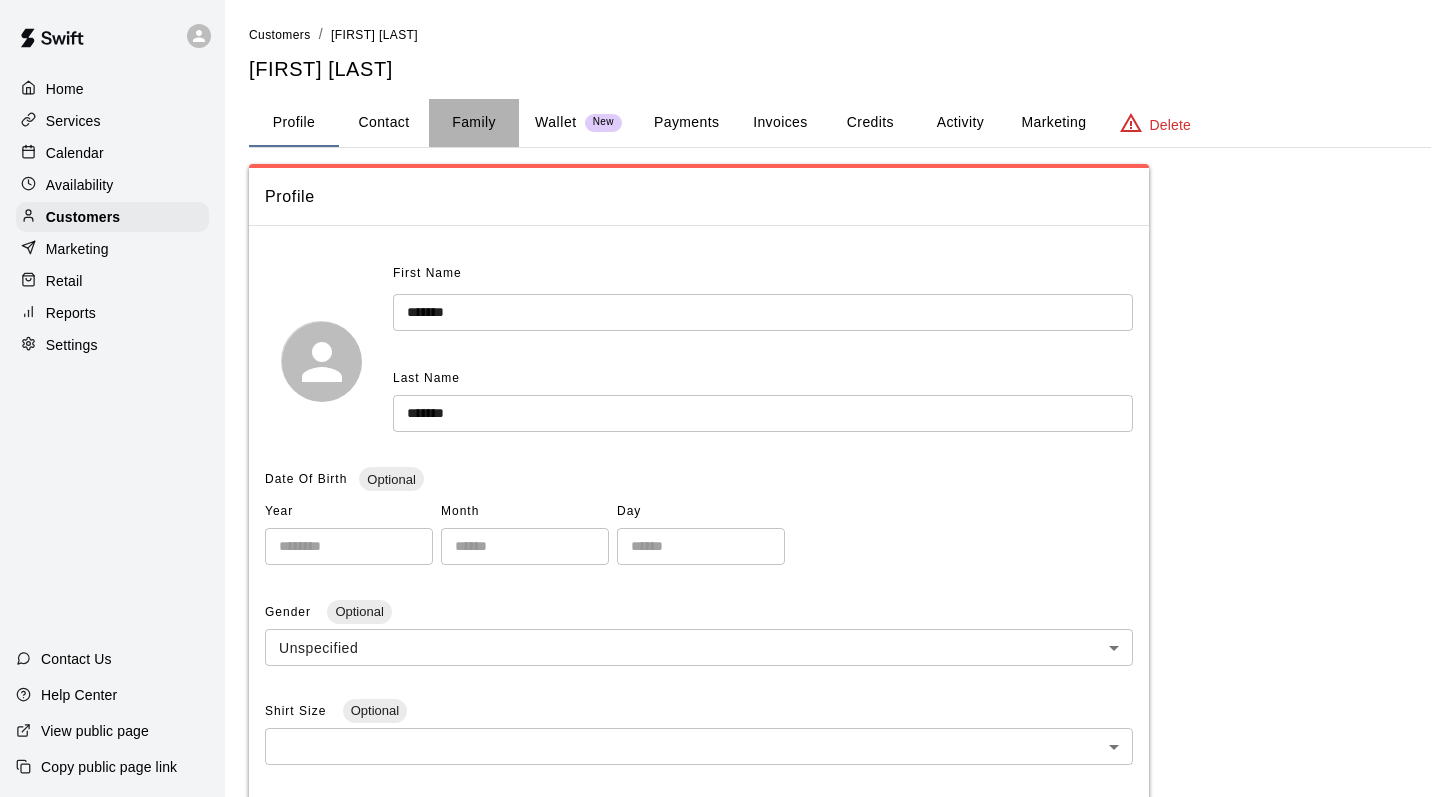 click on "Family" at bounding box center (474, 123) 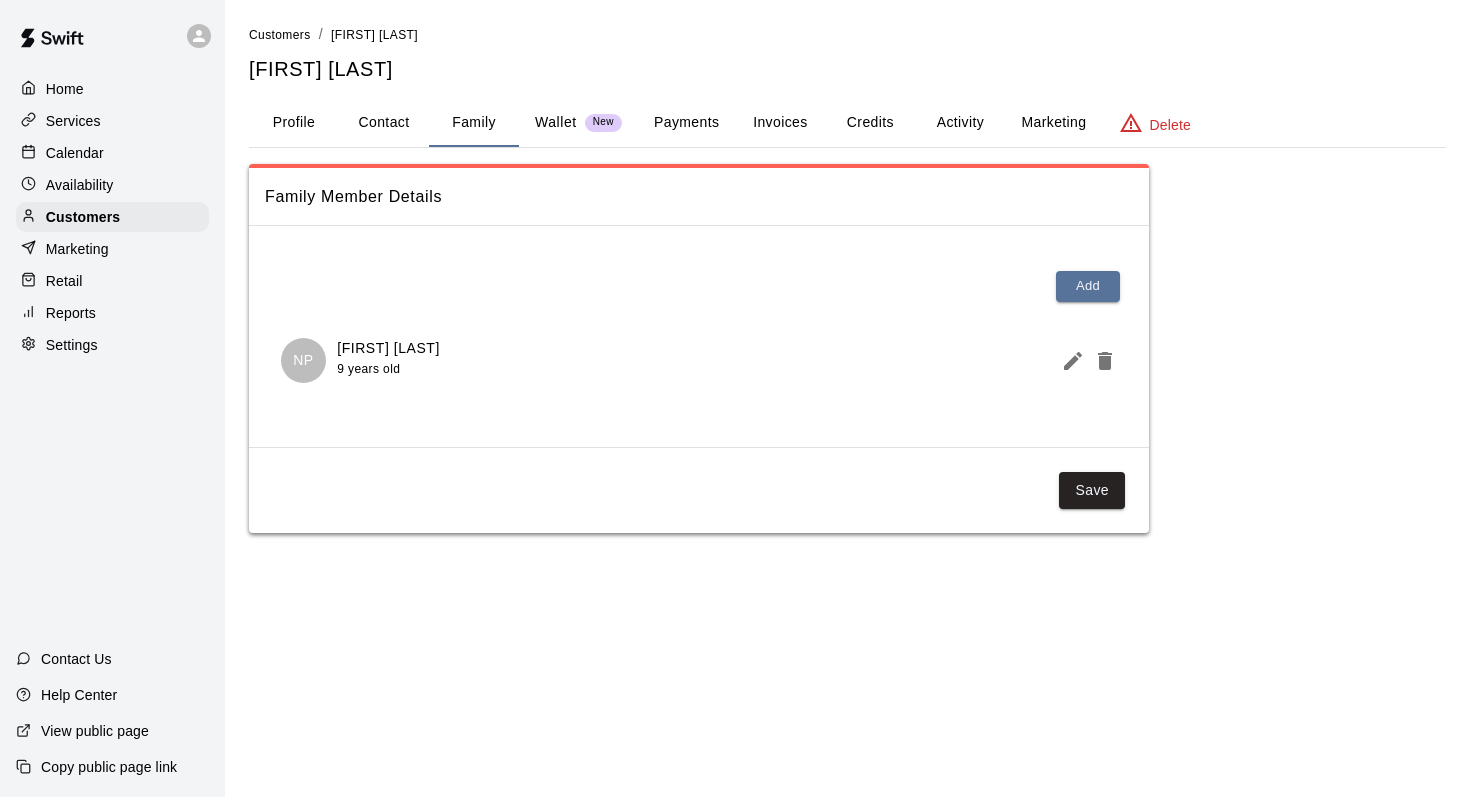 click on "Activity" at bounding box center (960, 123) 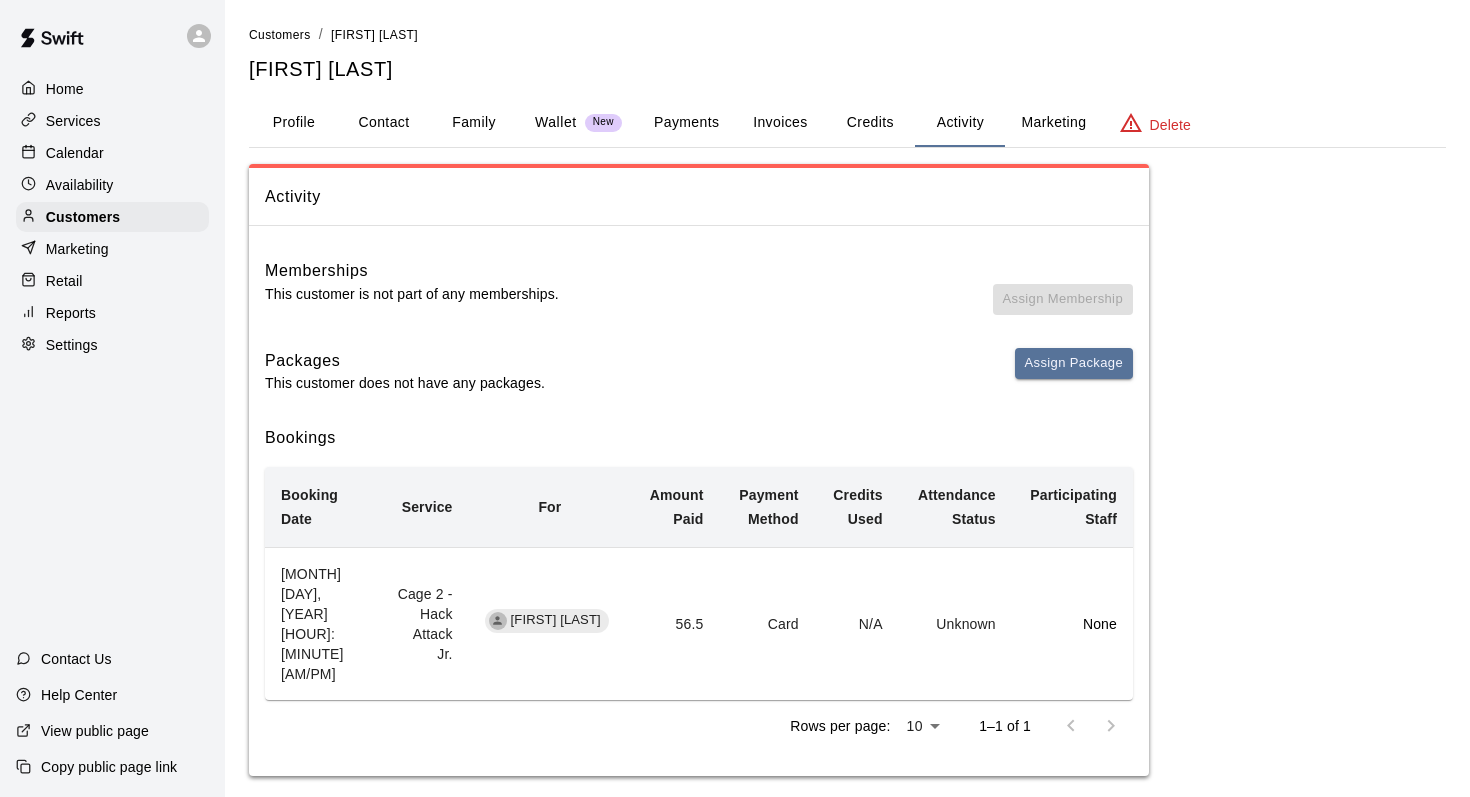 click on "Calendar" at bounding box center [112, 153] 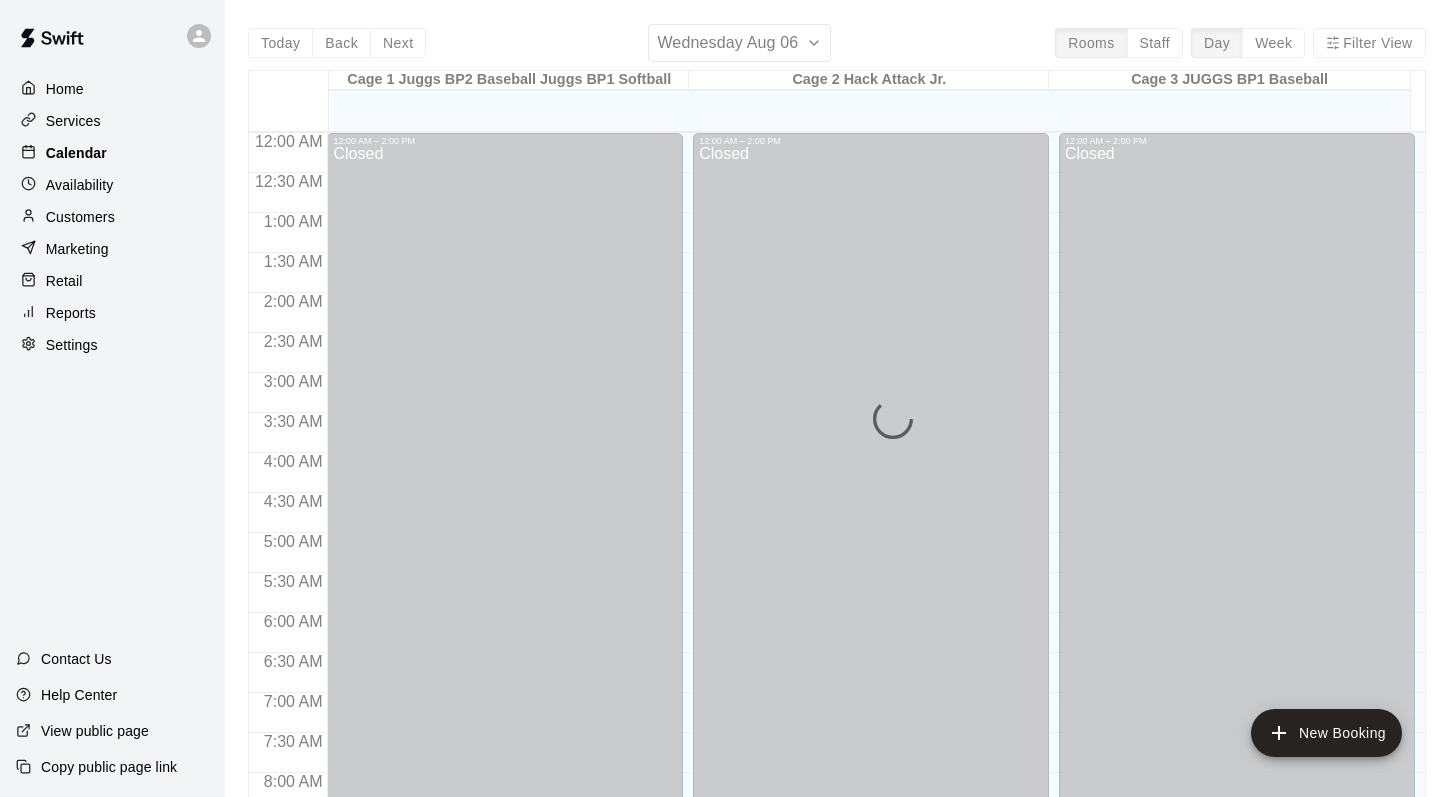 scroll, scrollTop: 869, scrollLeft: 0, axis: vertical 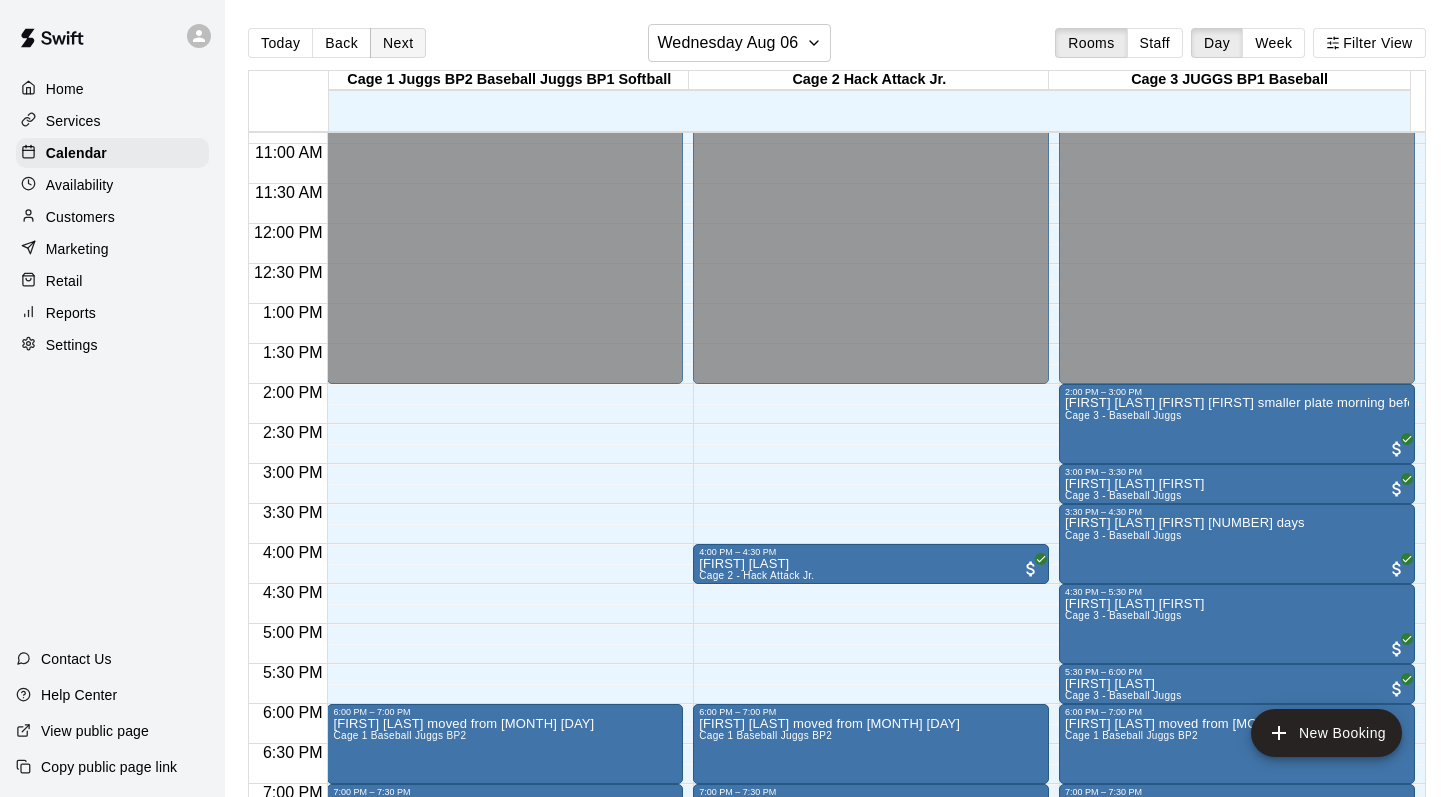 click on "Next" at bounding box center (398, 43) 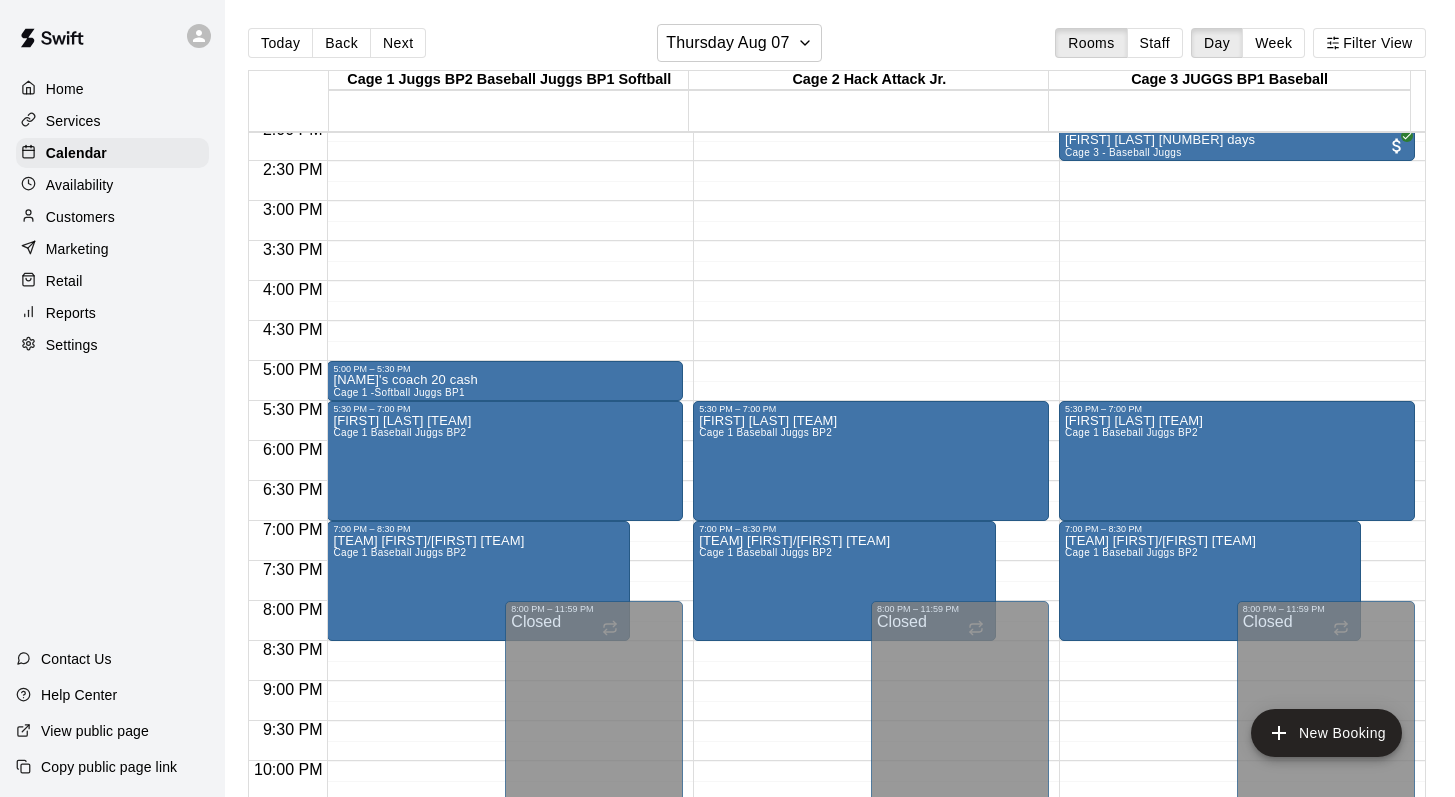 scroll, scrollTop: 1067, scrollLeft: 0, axis: vertical 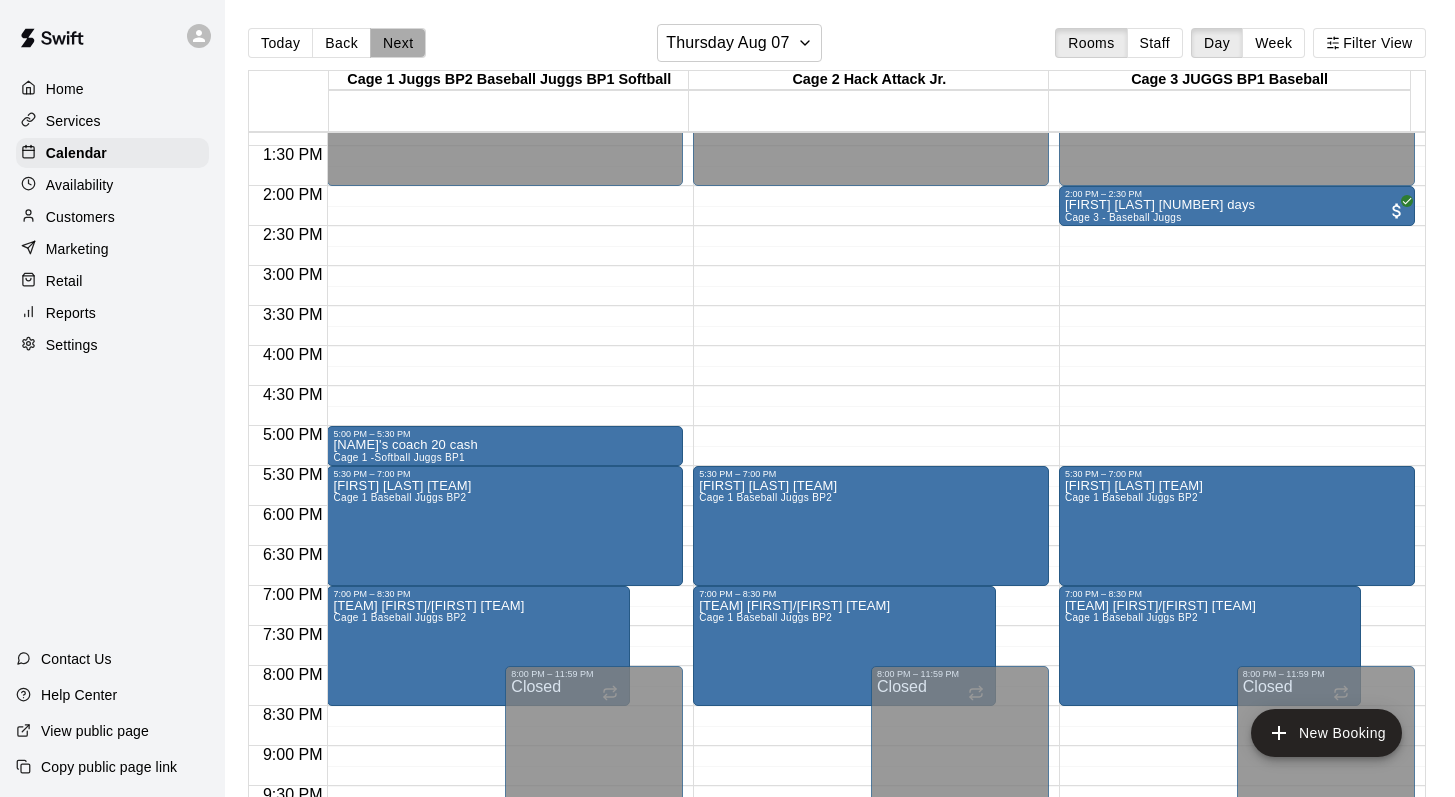 click on "Next" at bounding box center (398, 43) 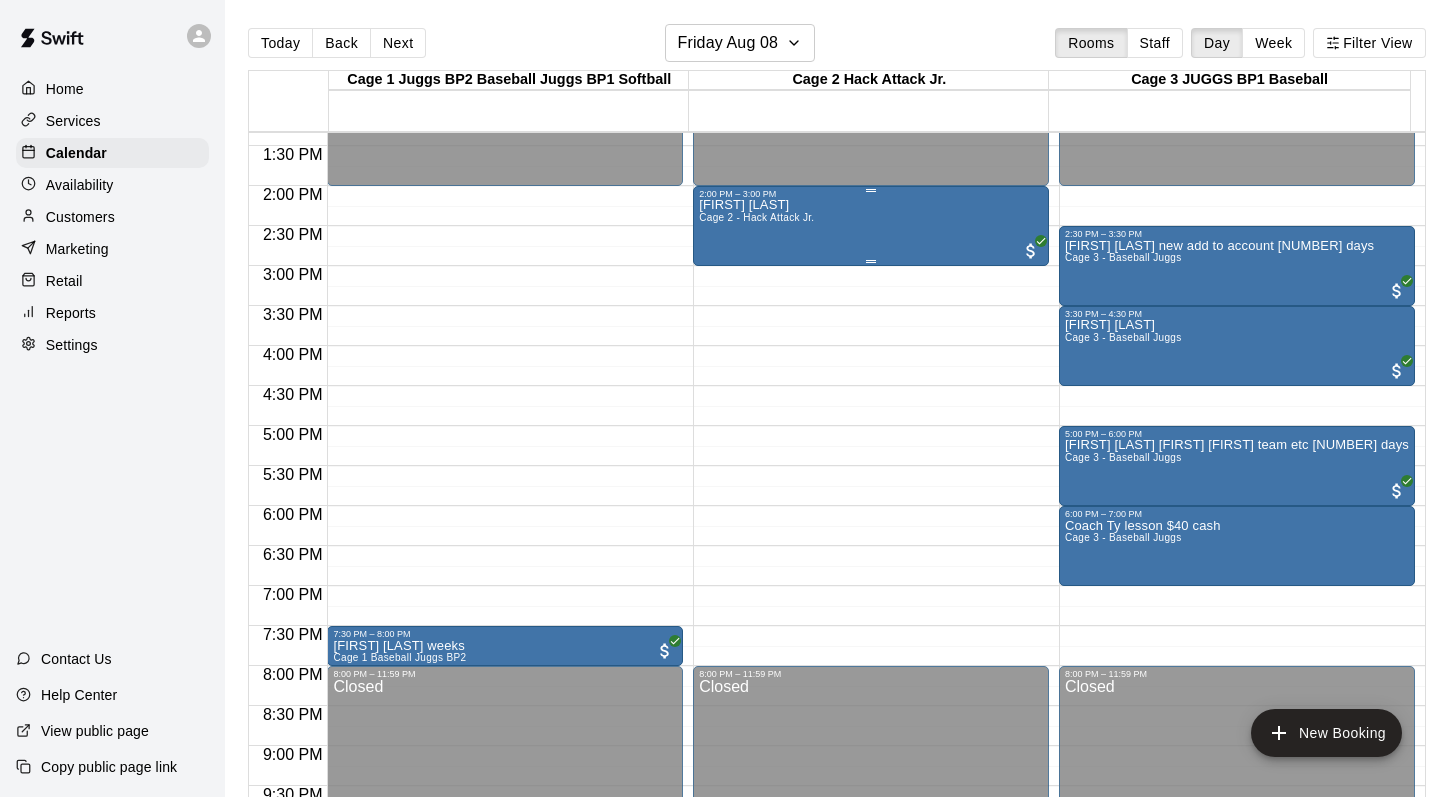 click on "Cage 2 - Hack Attack Jr." at bounding box center [756, 217] 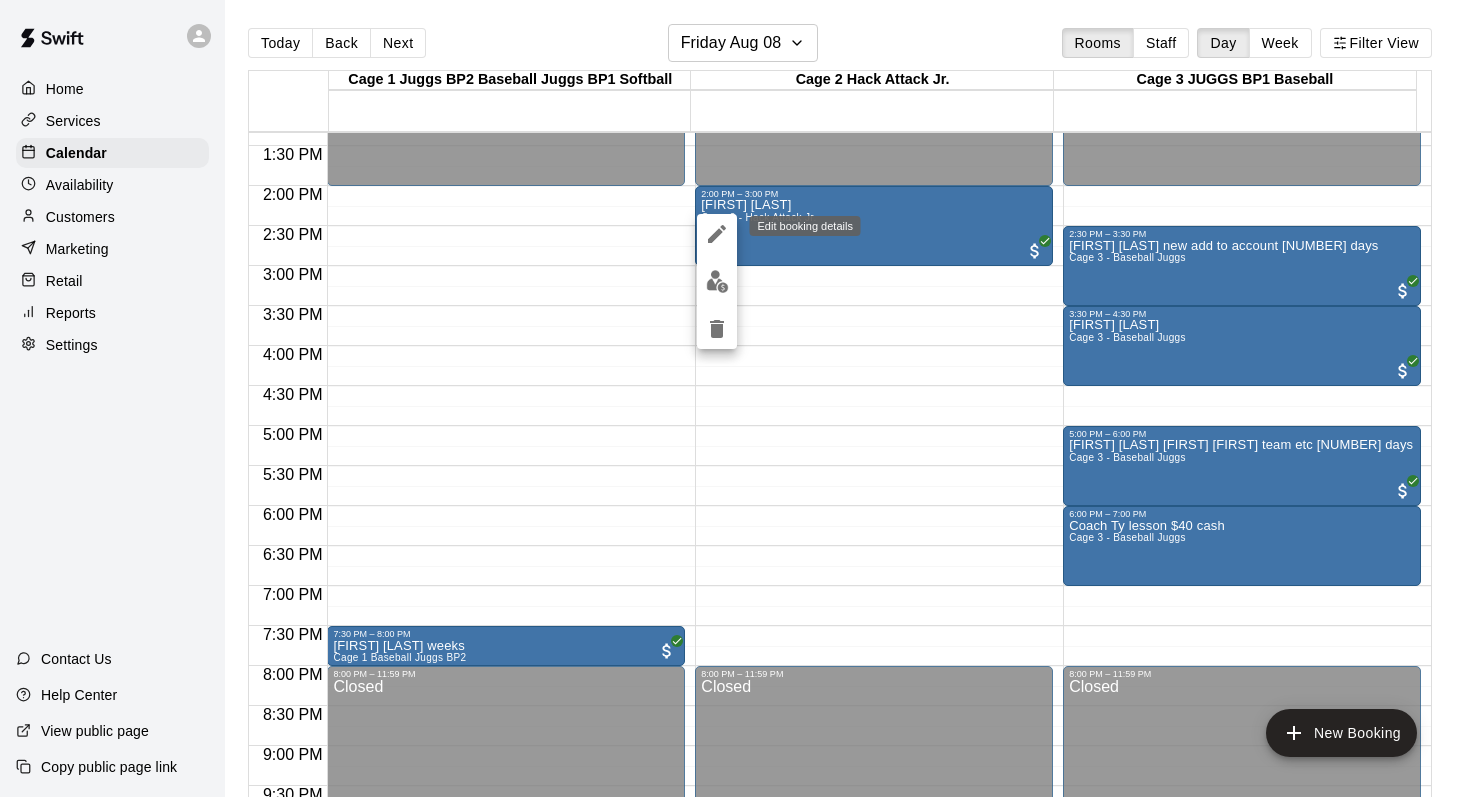 click 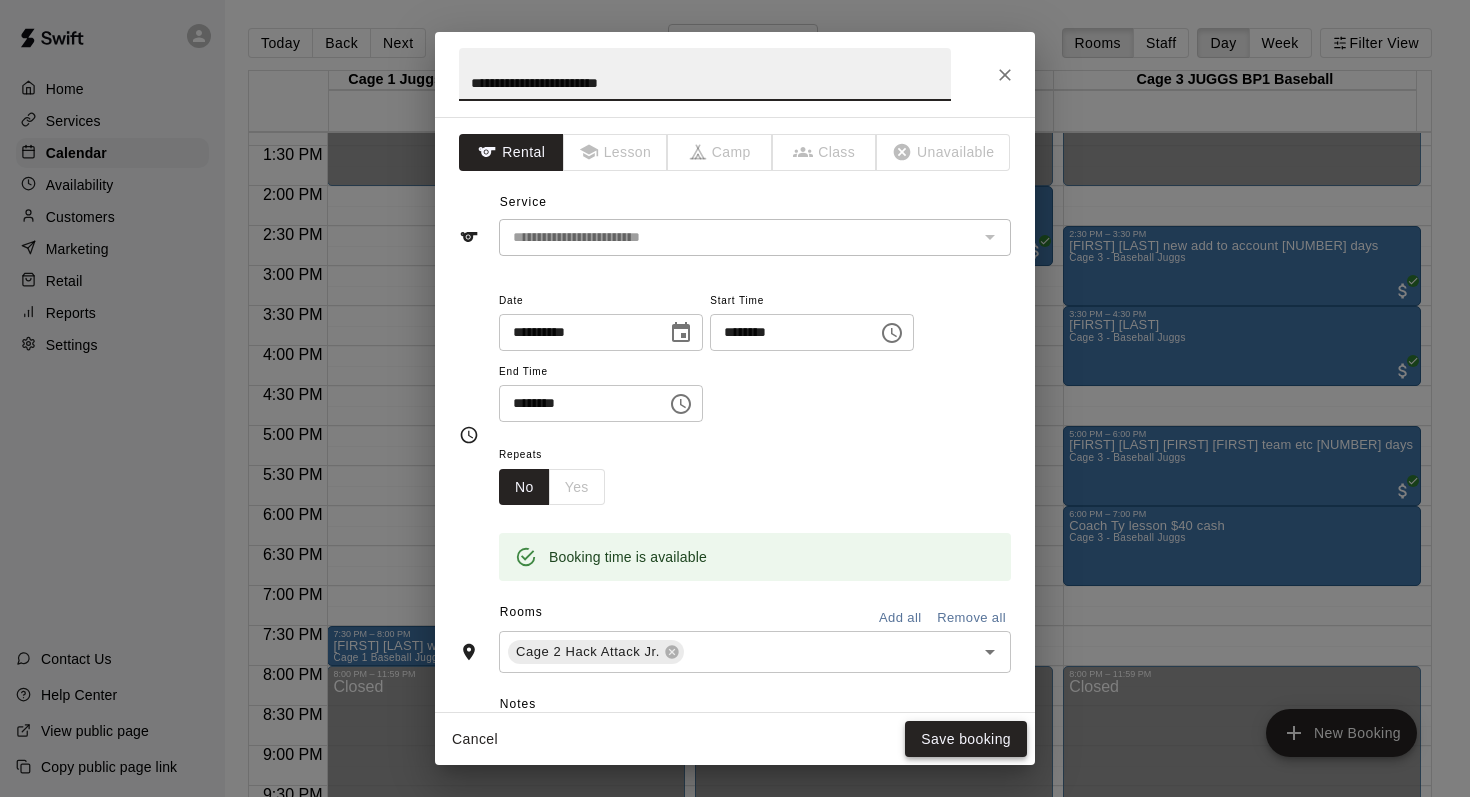 type on "**********" 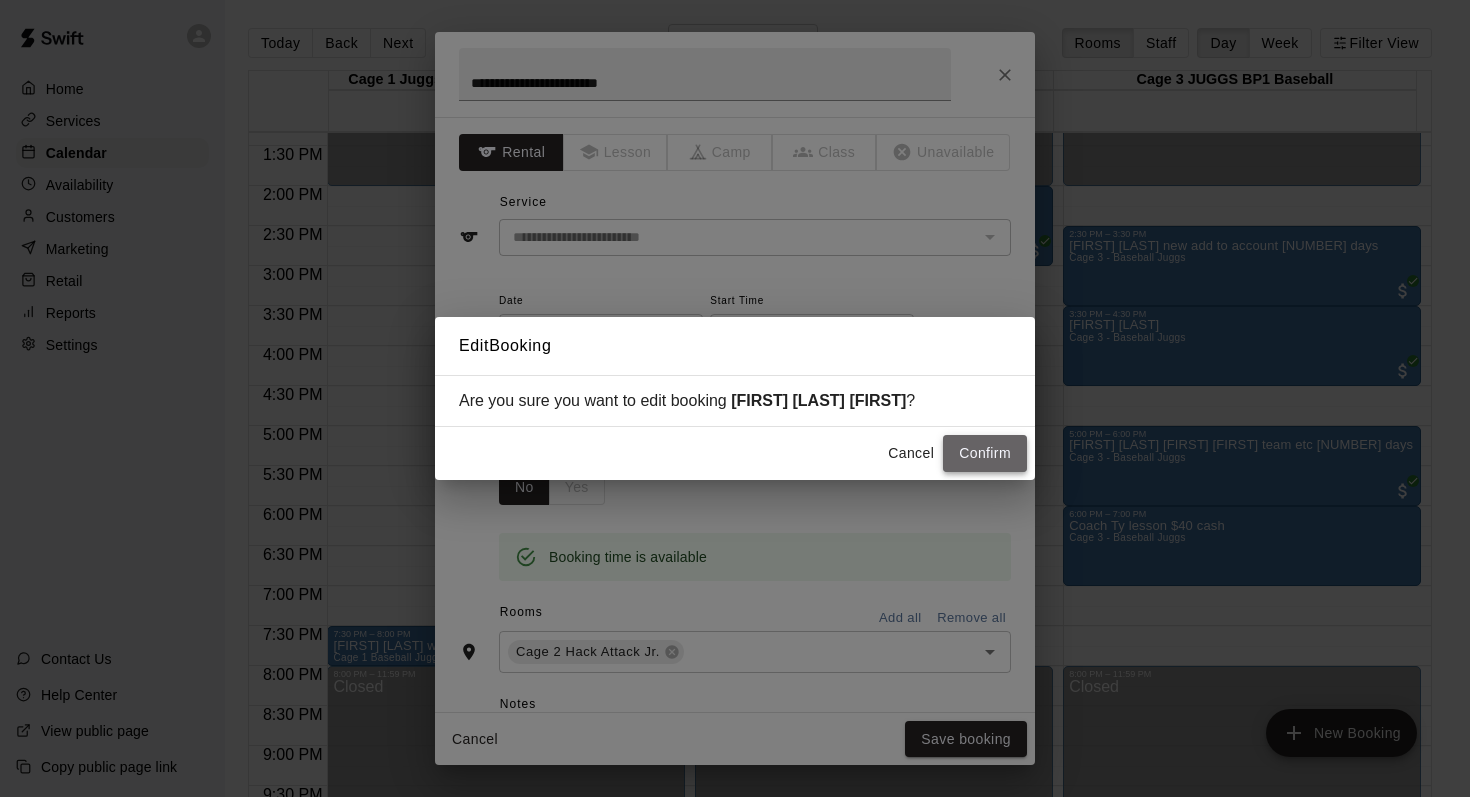 click on "Confirm" at bounding box center [985, 453] 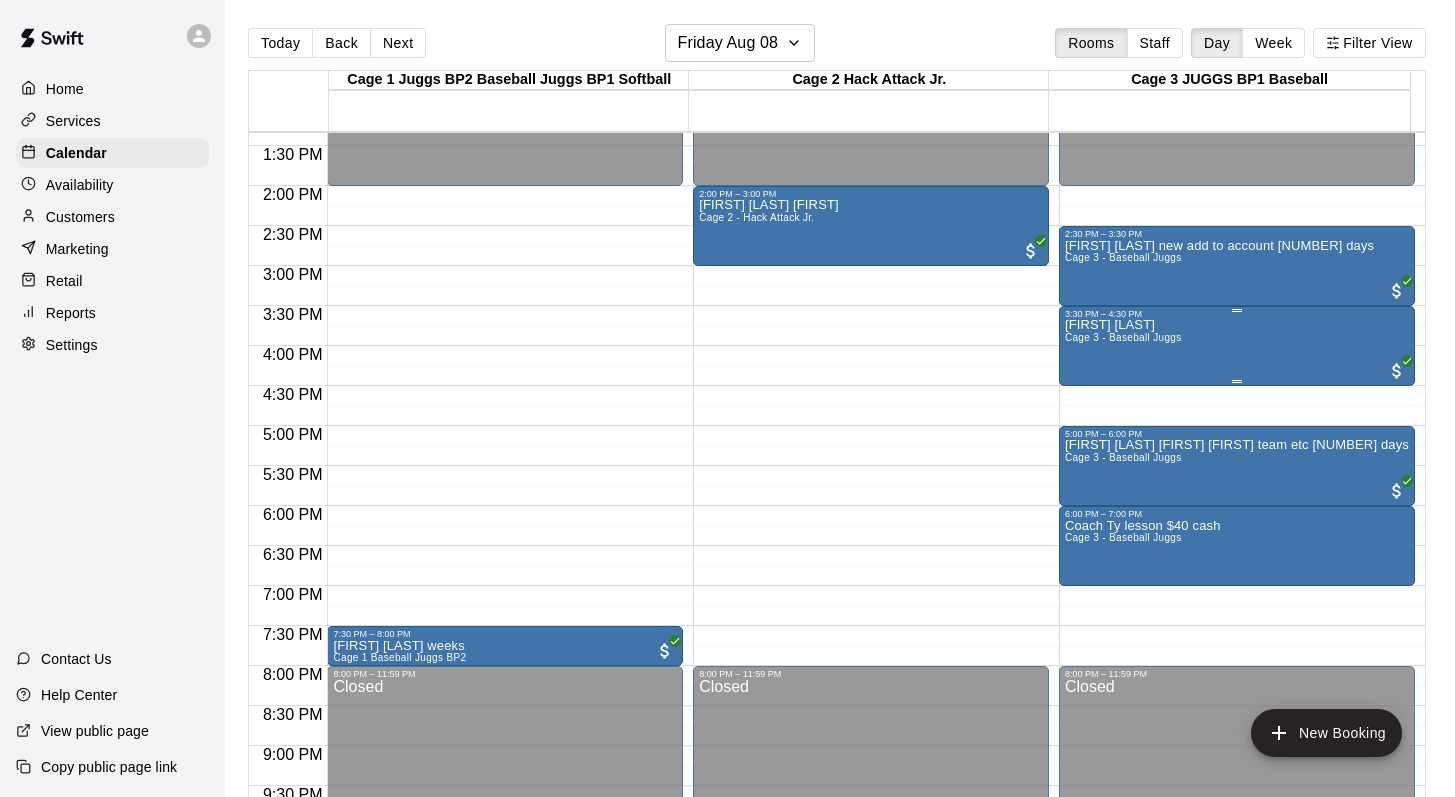 click on "Noah Jouaneh" at bounding box center [1123, 325] 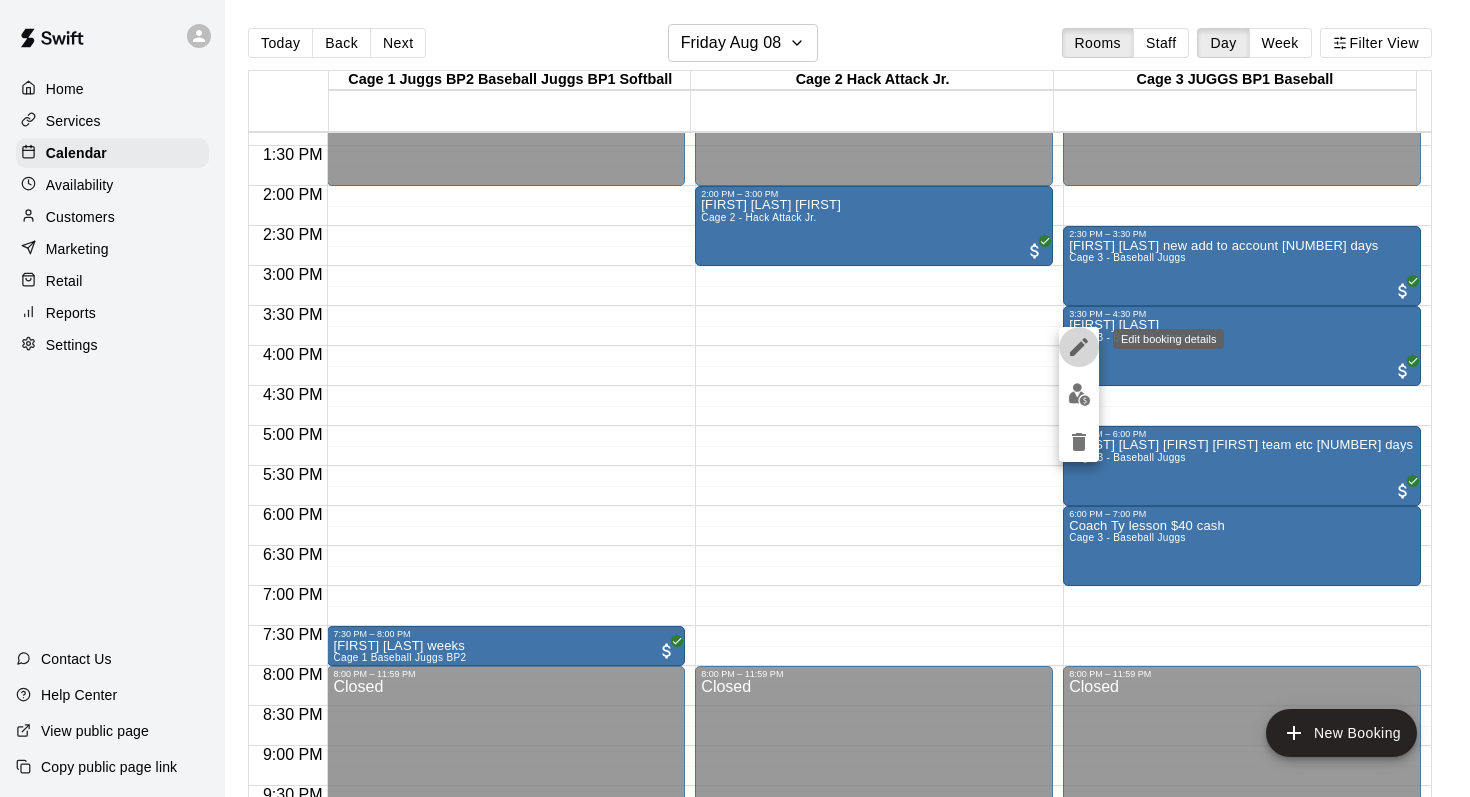 click 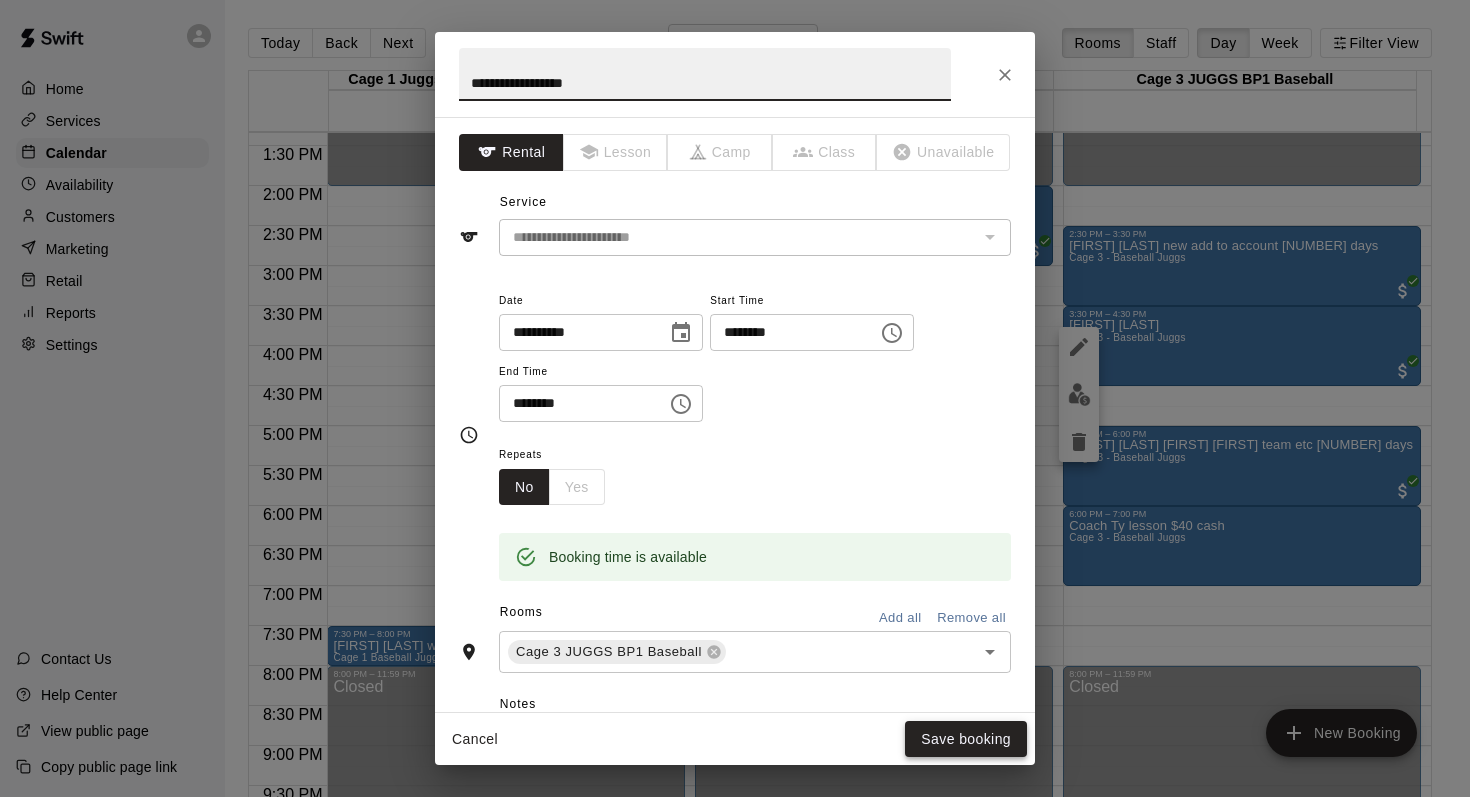 type on "**********" 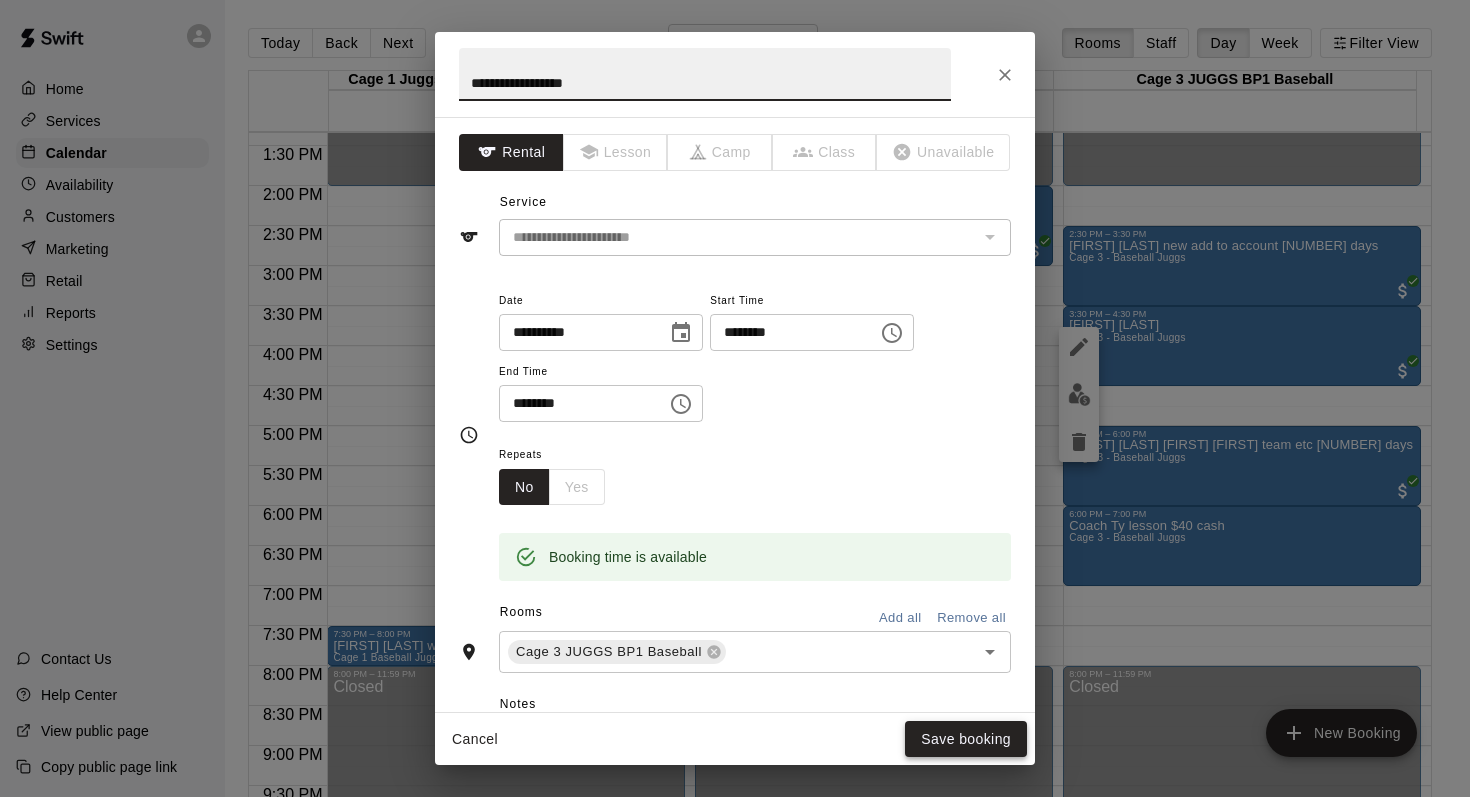 click on "Save booking" at bounding box center [966, 739] 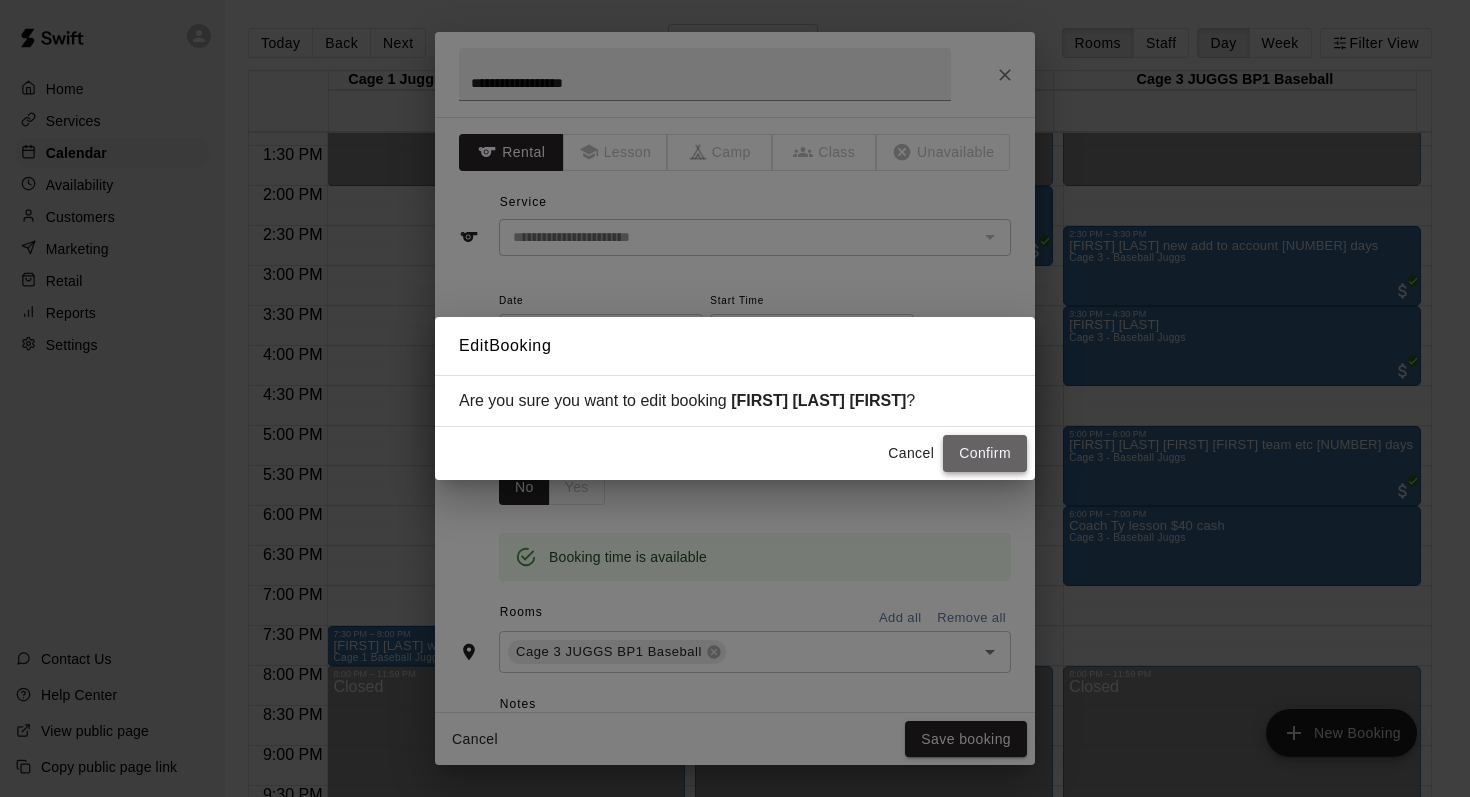 click on "Confirm" at bounding box center [985, 453] 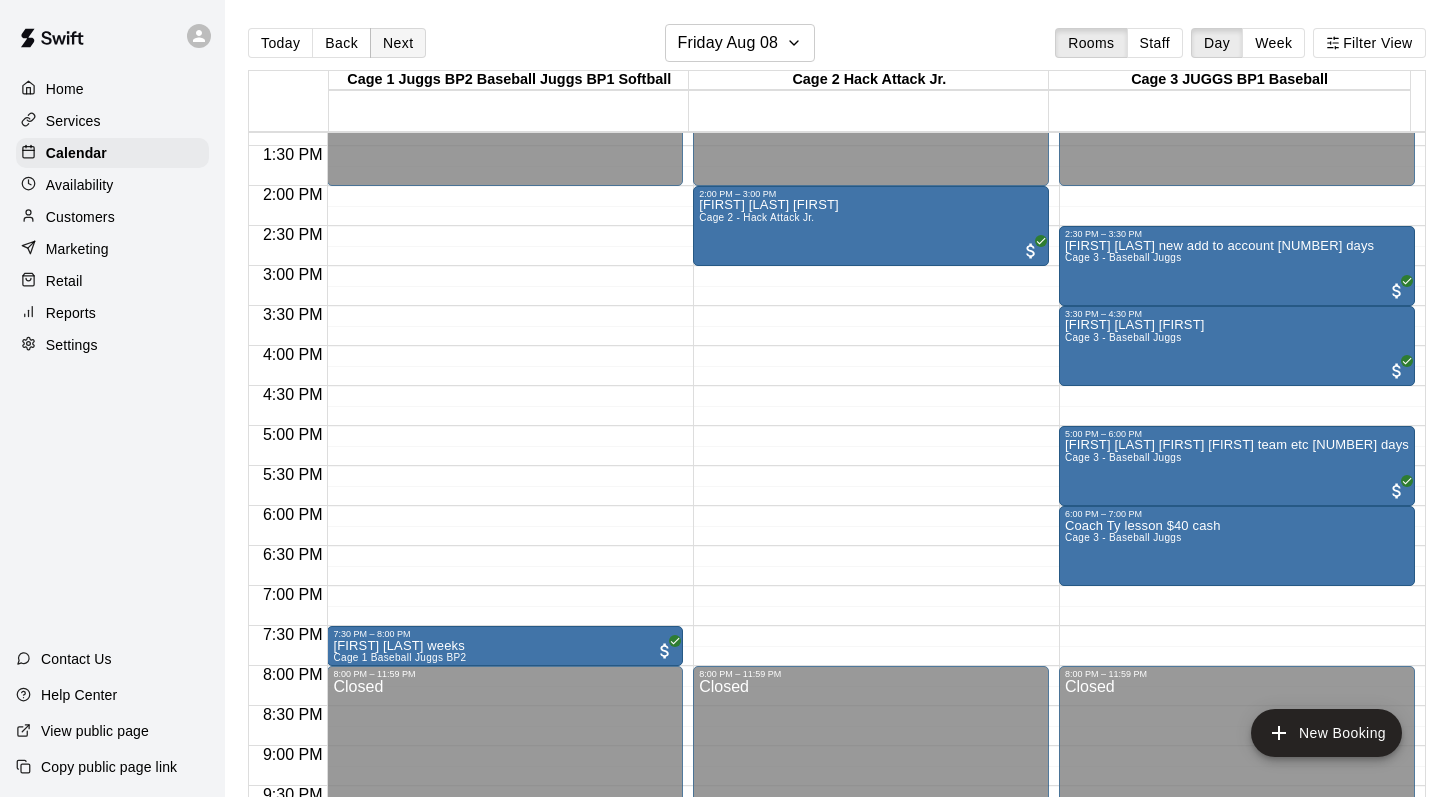 click on "Next" at bounding box center [398, 43] 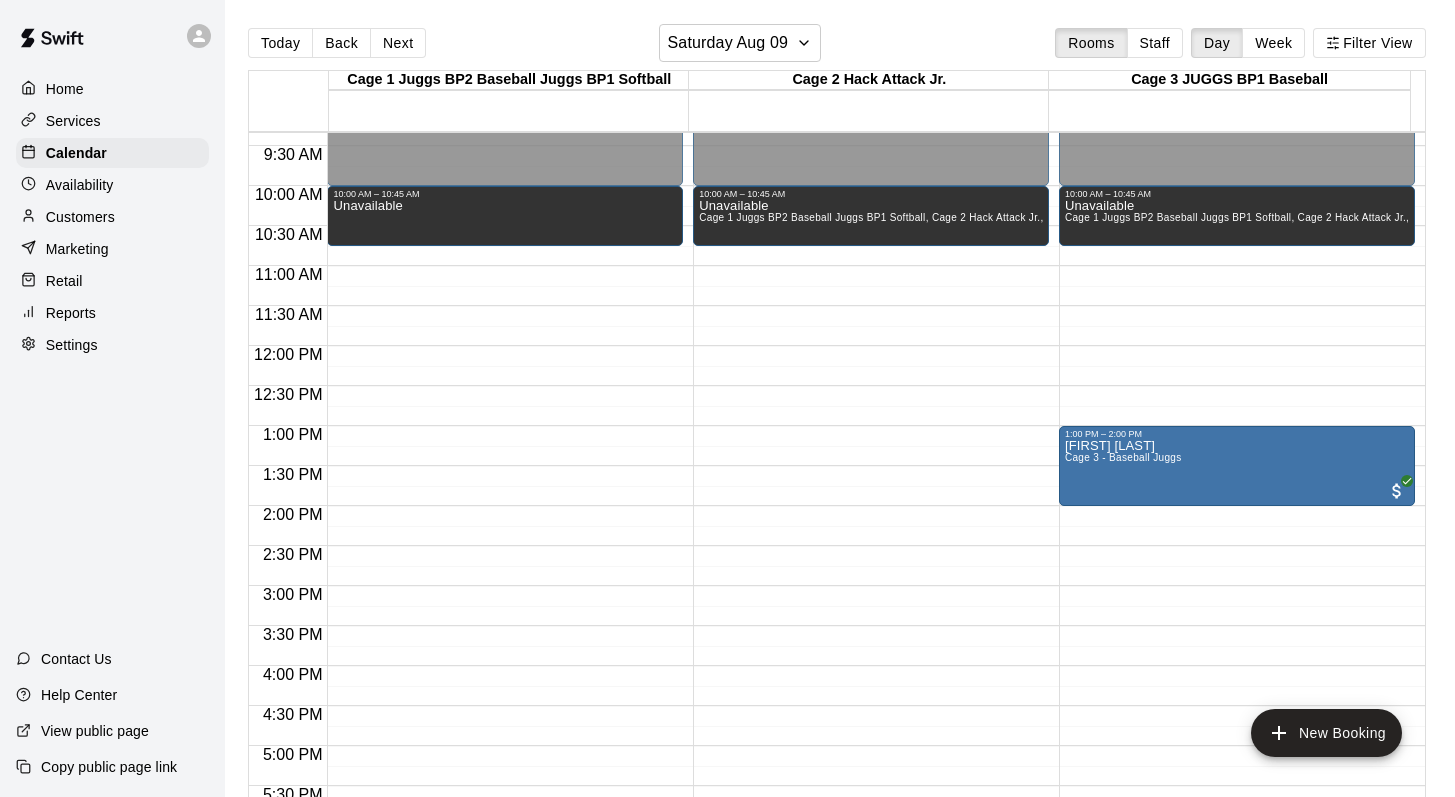 scroll, scrollTop: 745, scrollLeft: 0, axis: vertical 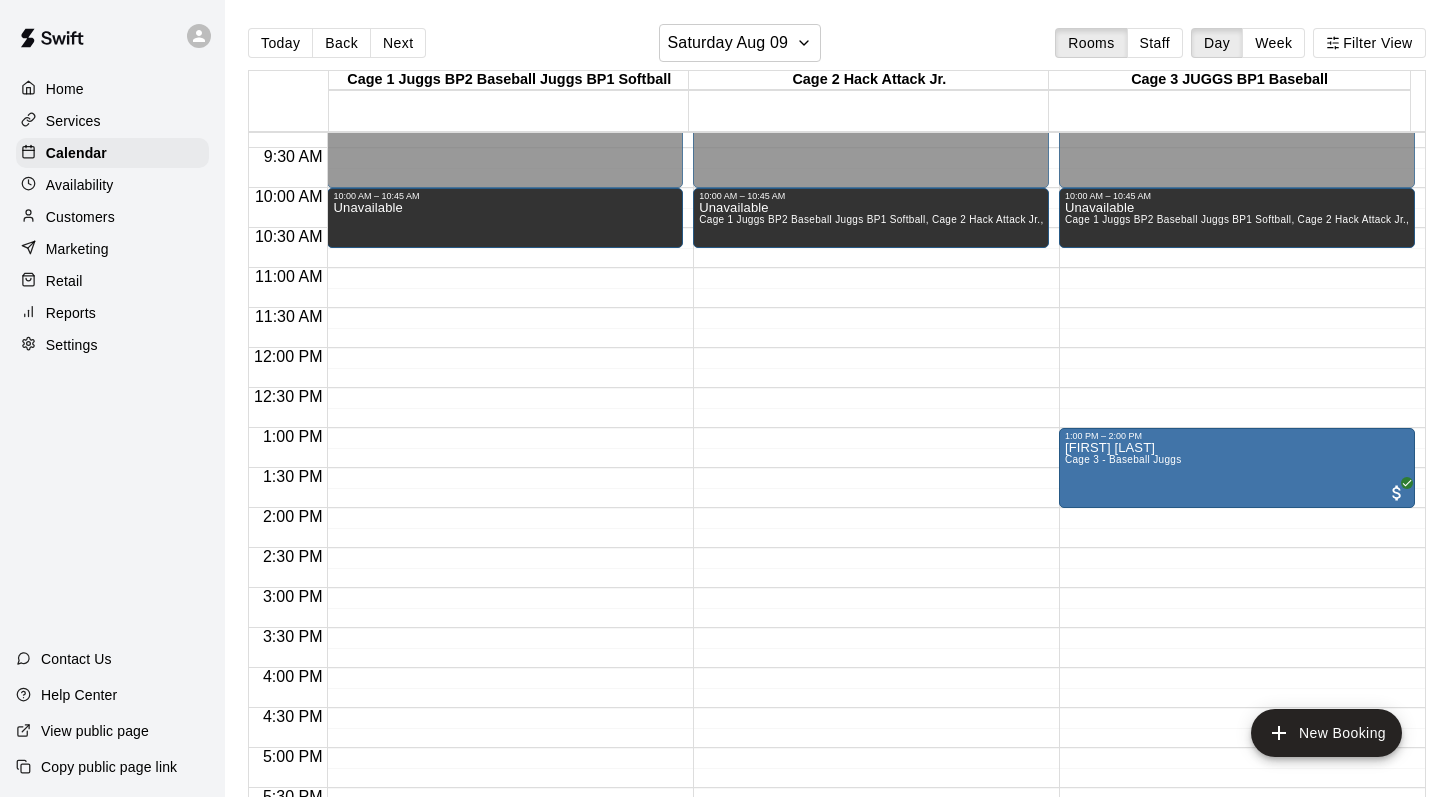 click on "Customers" at bounding box center (80, 217) 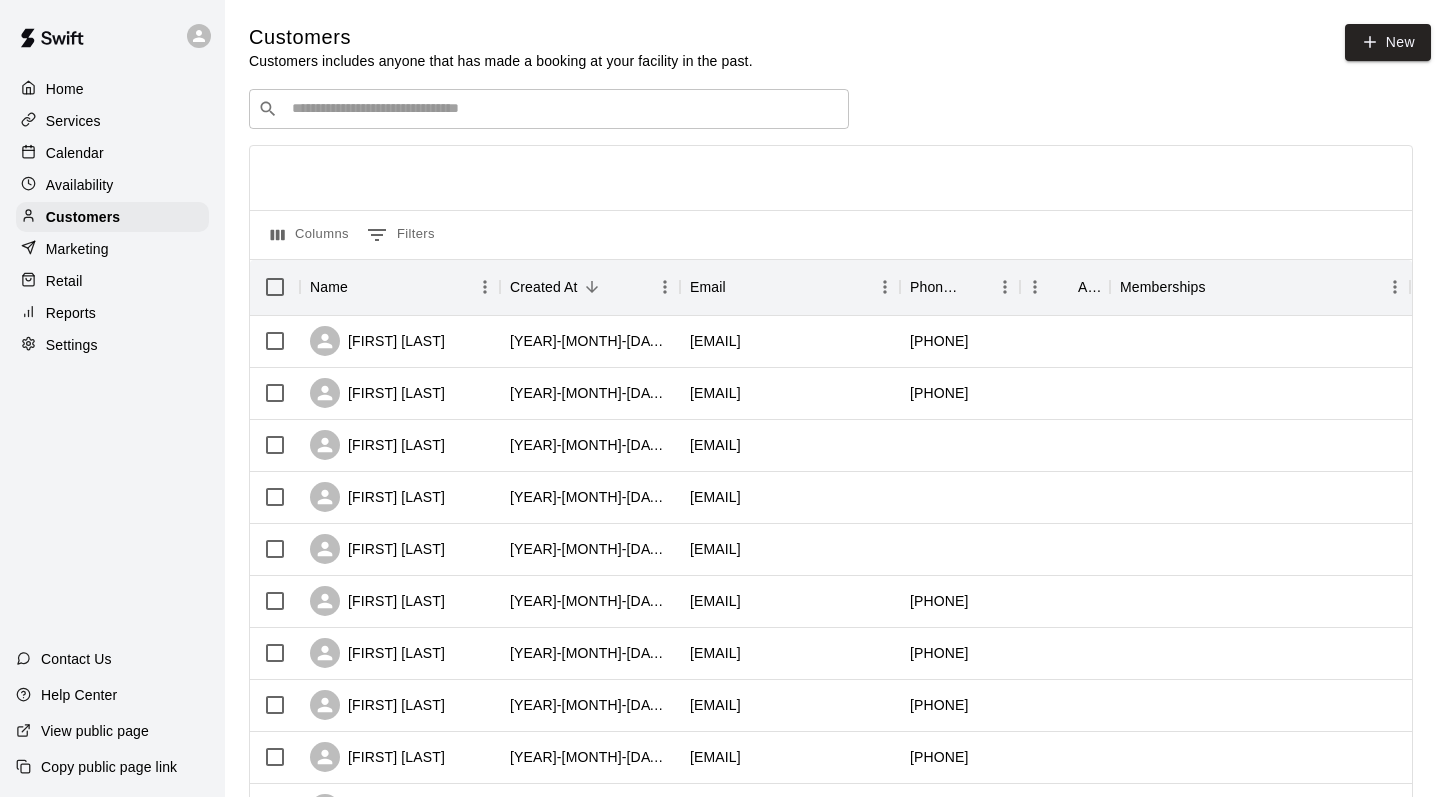 click at bounding box center (563, 109) 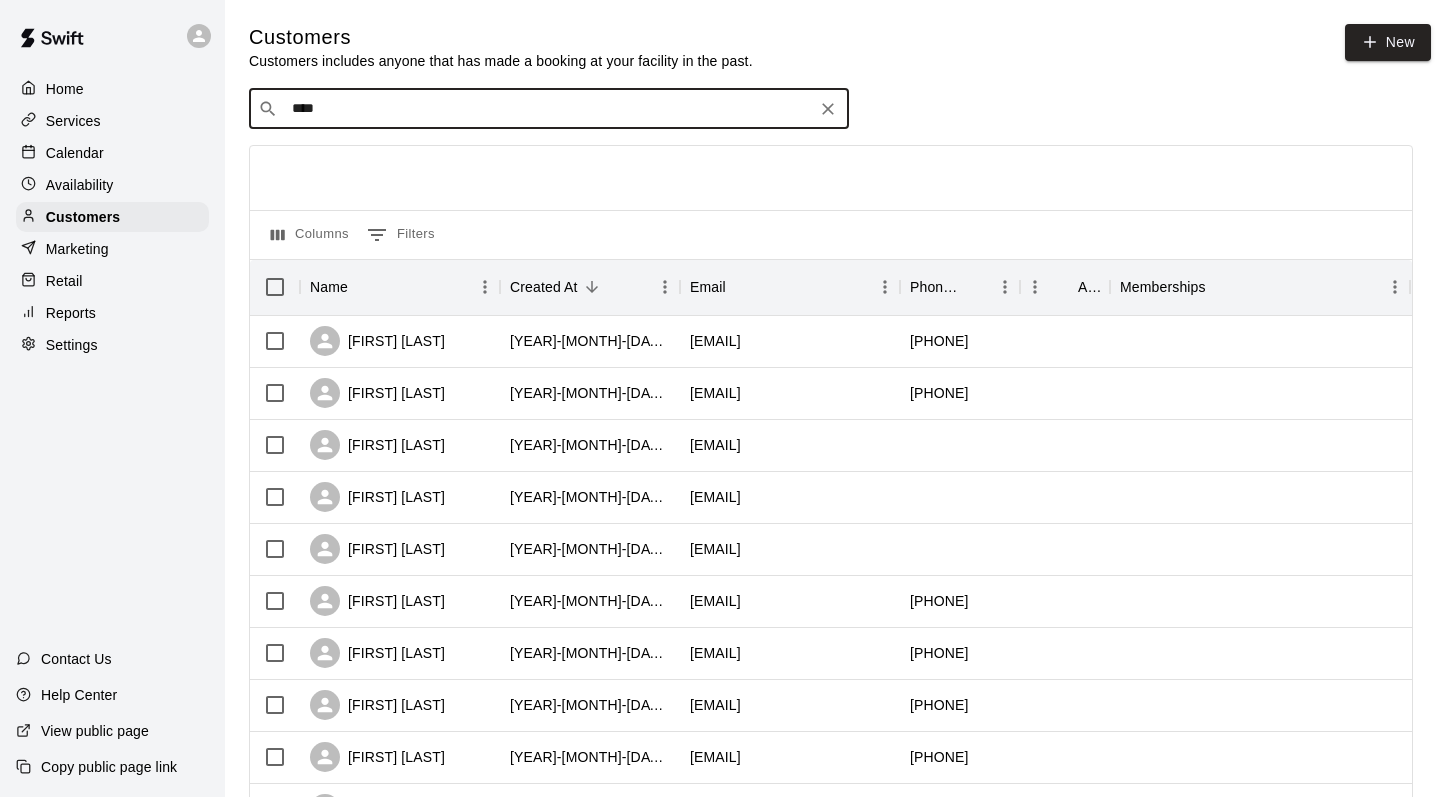type on "*****" 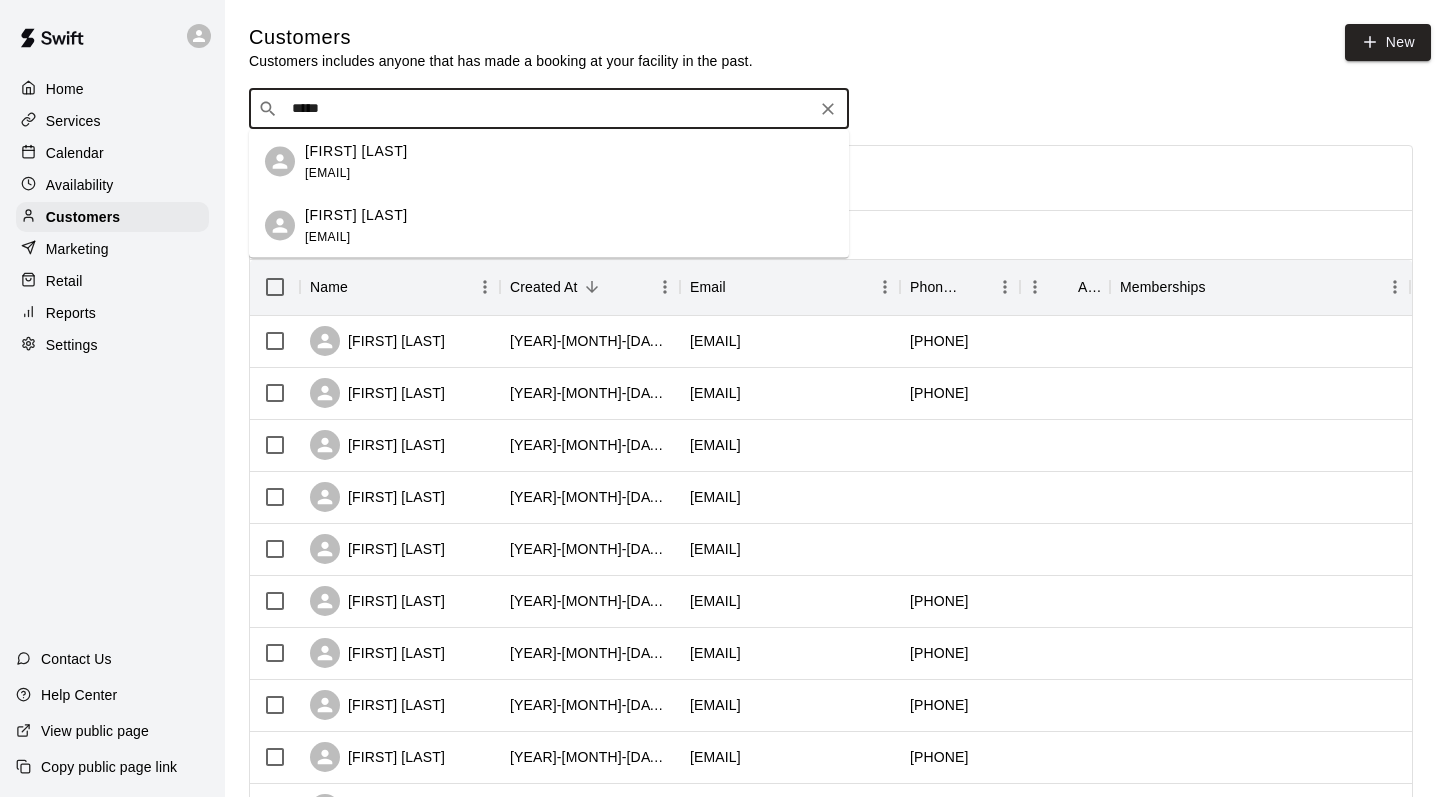 click on "Ronan Richardson" at bounding box center (356, 150) 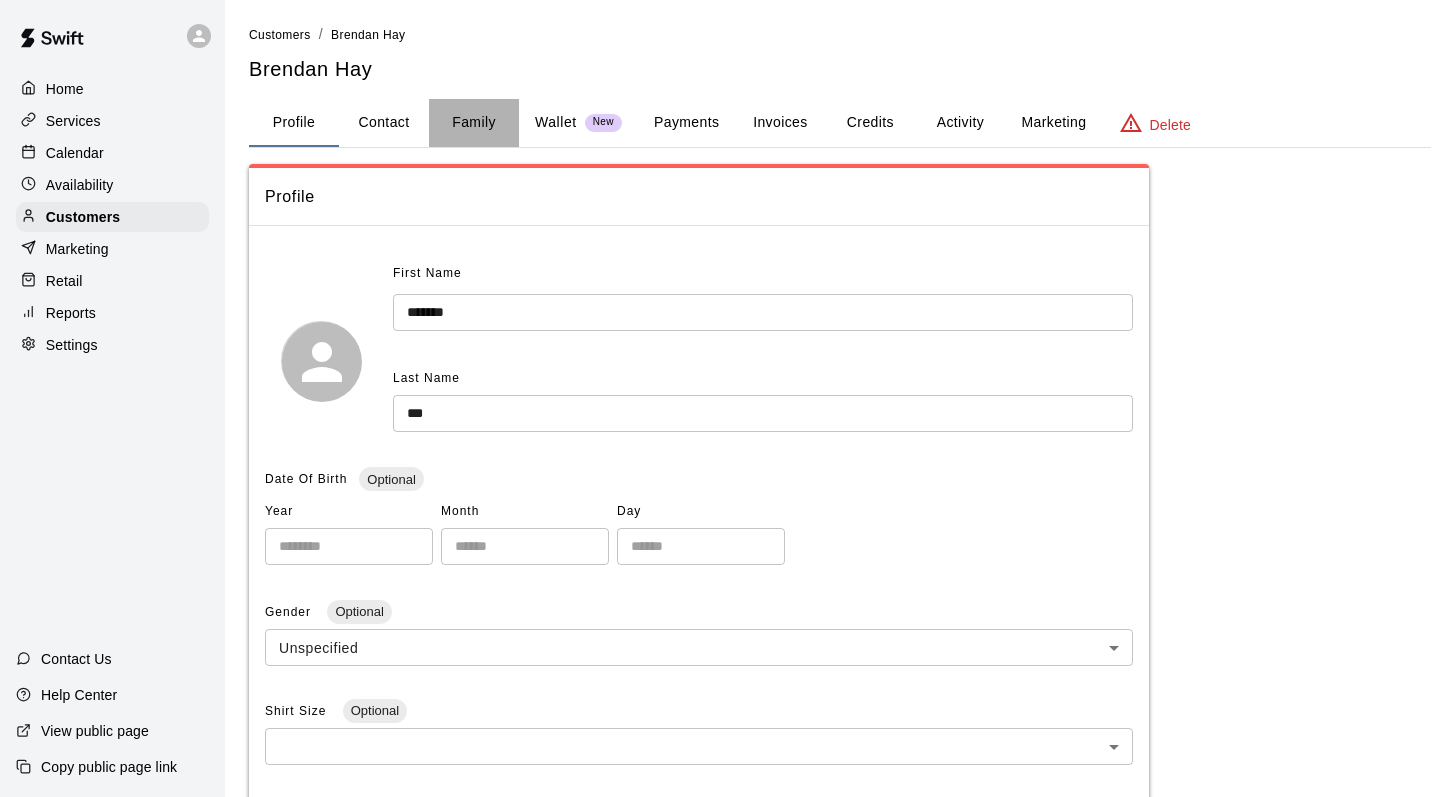 click on "Family" at bounding box center [474, 123] 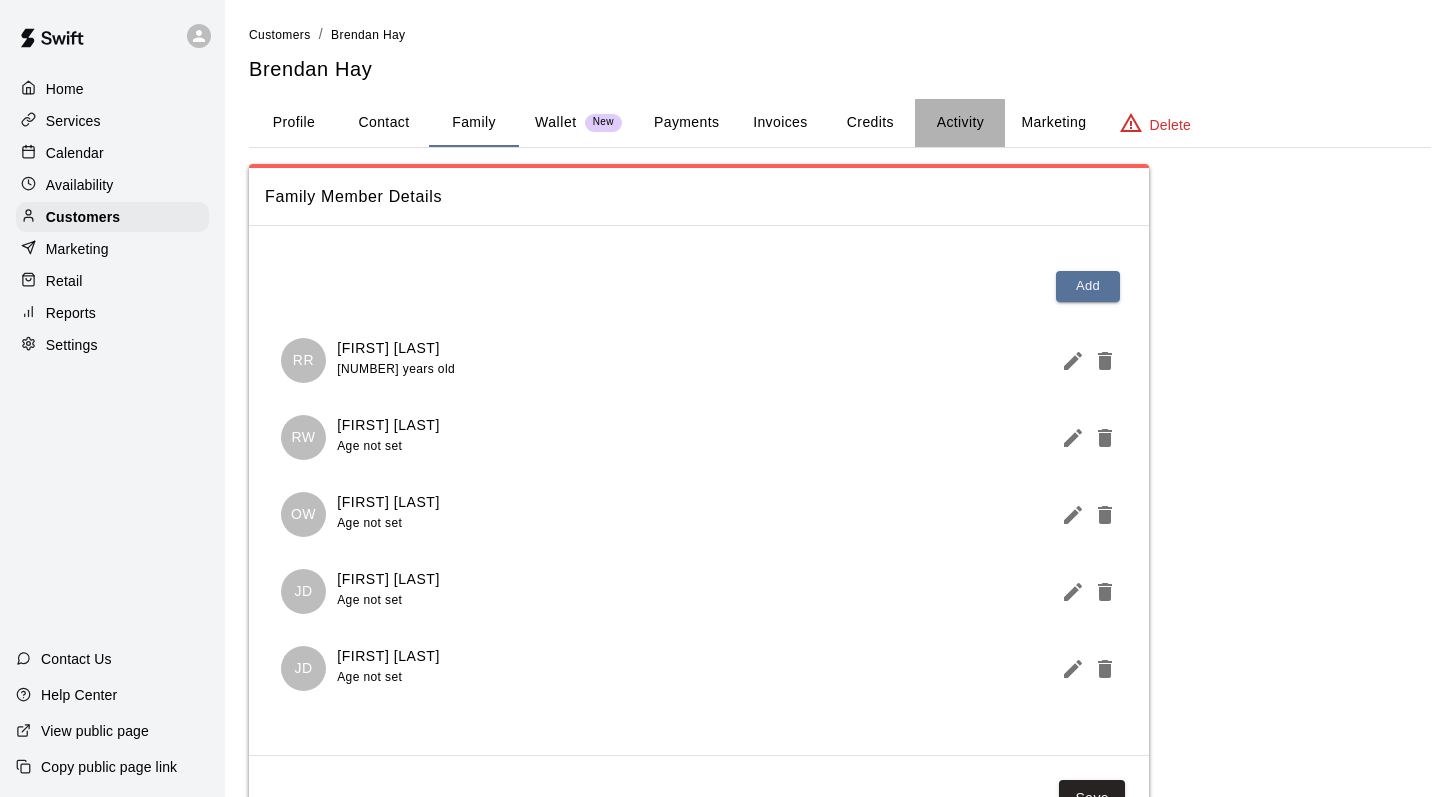 click on "Activity" at bounding box center (960, 123) 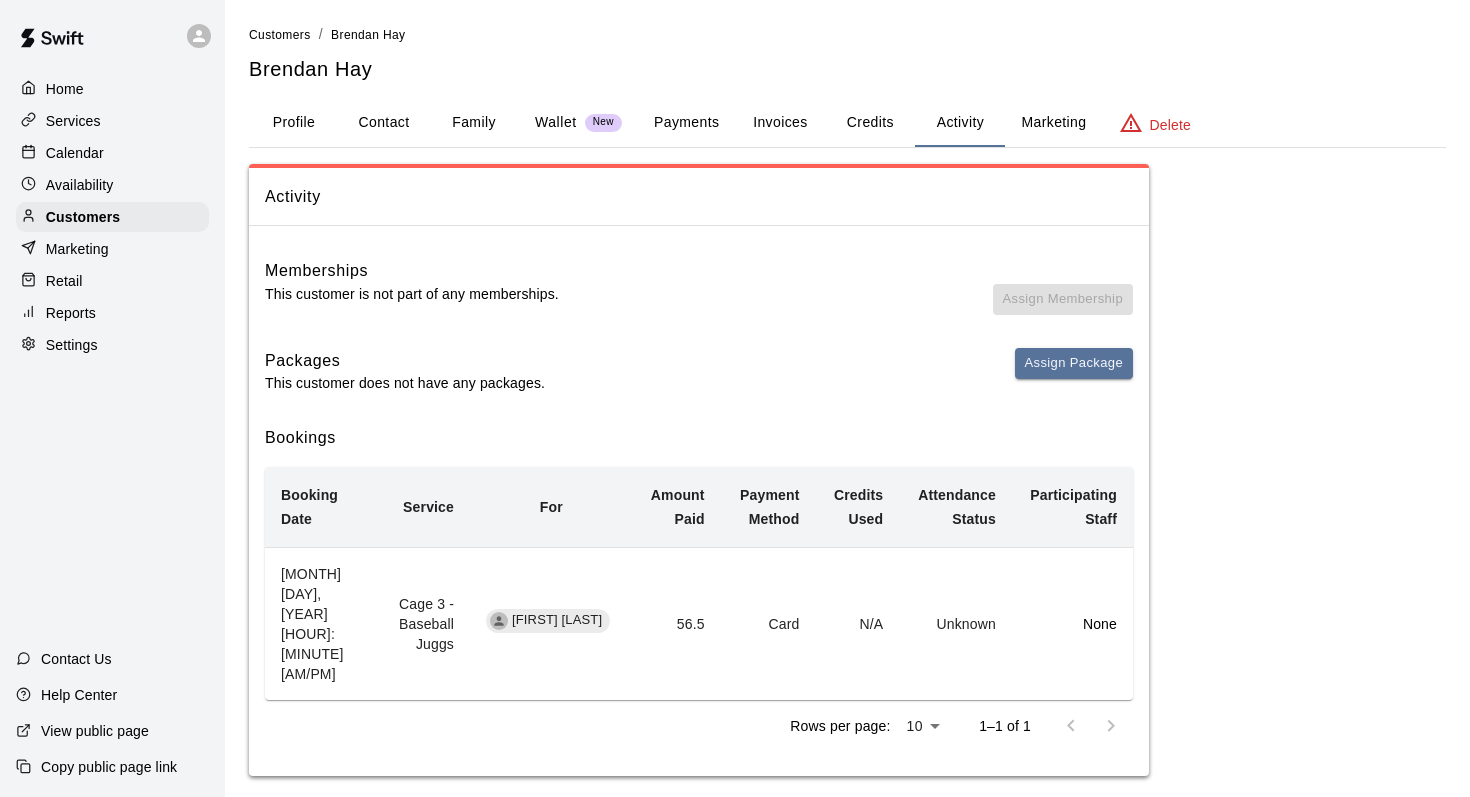 click on "Calendar" at bounding box center (112, 153) 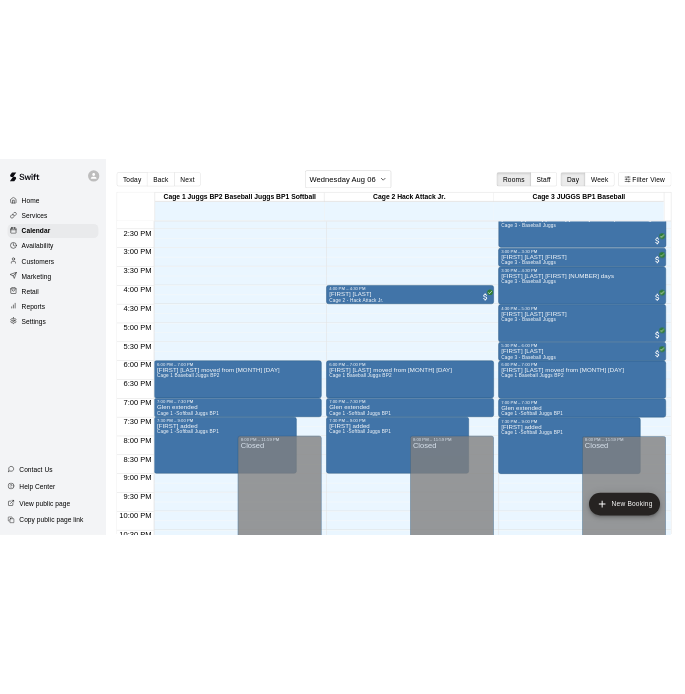 scroll, scrollTop: 1150, scrollLeft: 0, axis: vertical 